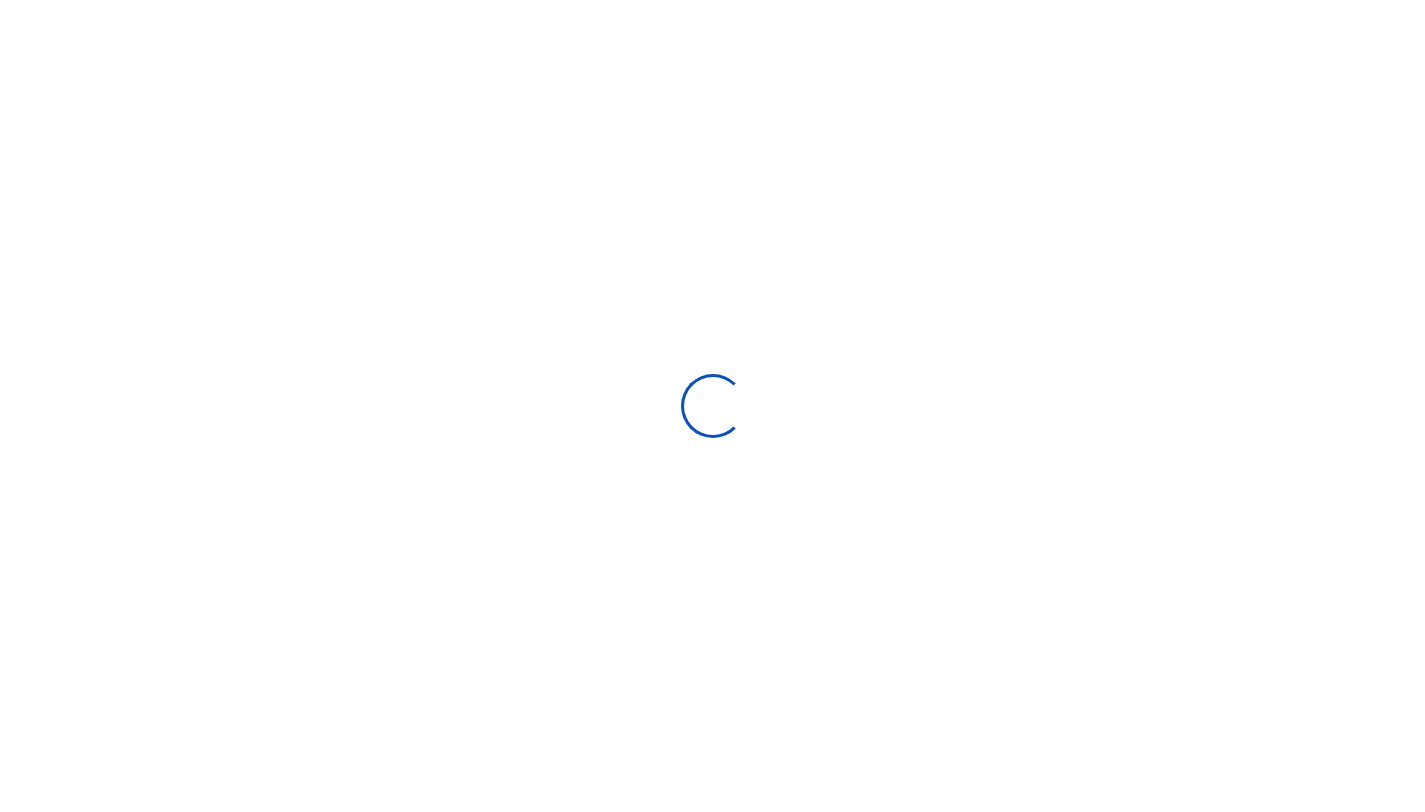 scroll, scrollTop: 0, scrollLeft: 0, axis: both 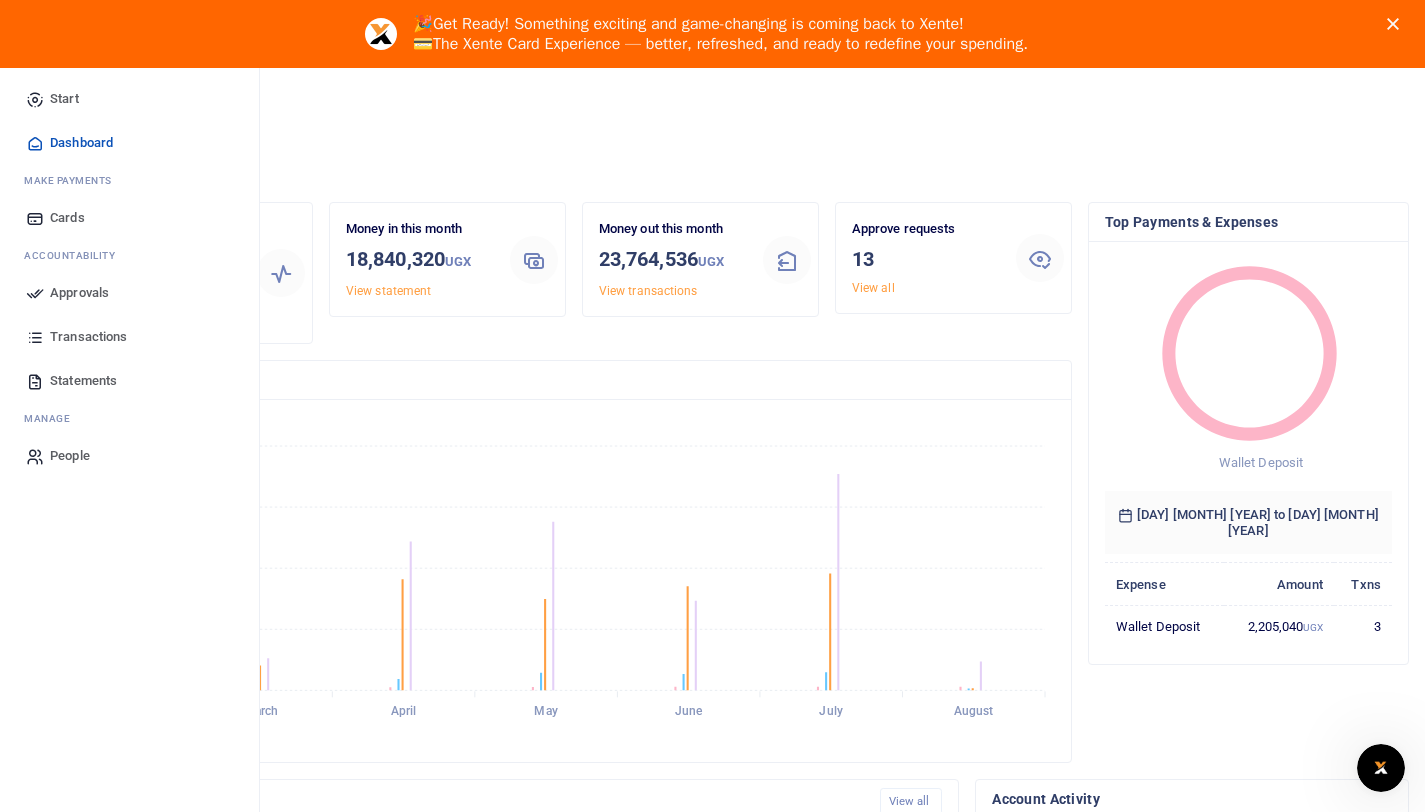 click on "Approvals" at bounding box center [79, 293] 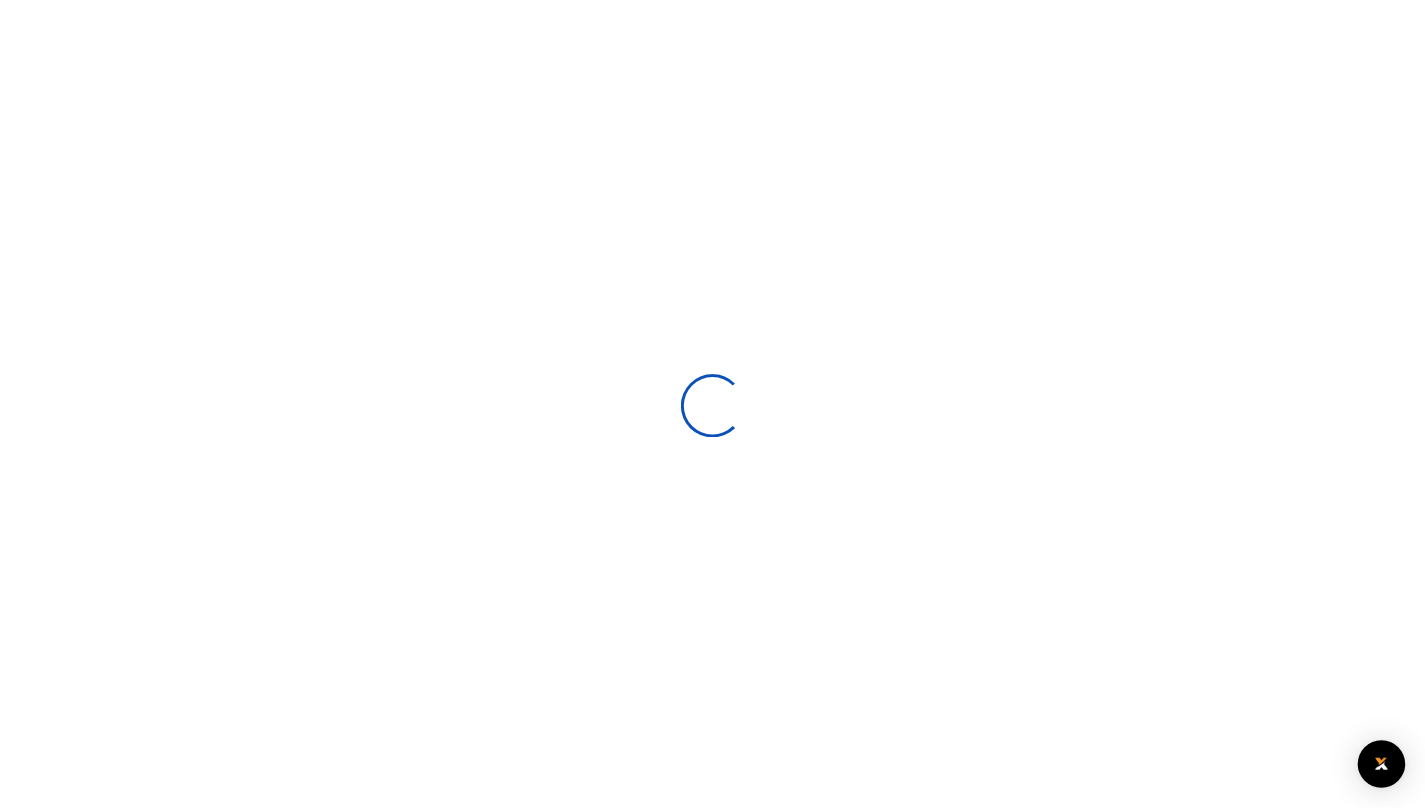 scroll, scrollTop: 0, scrollLeft: 0, axis: both 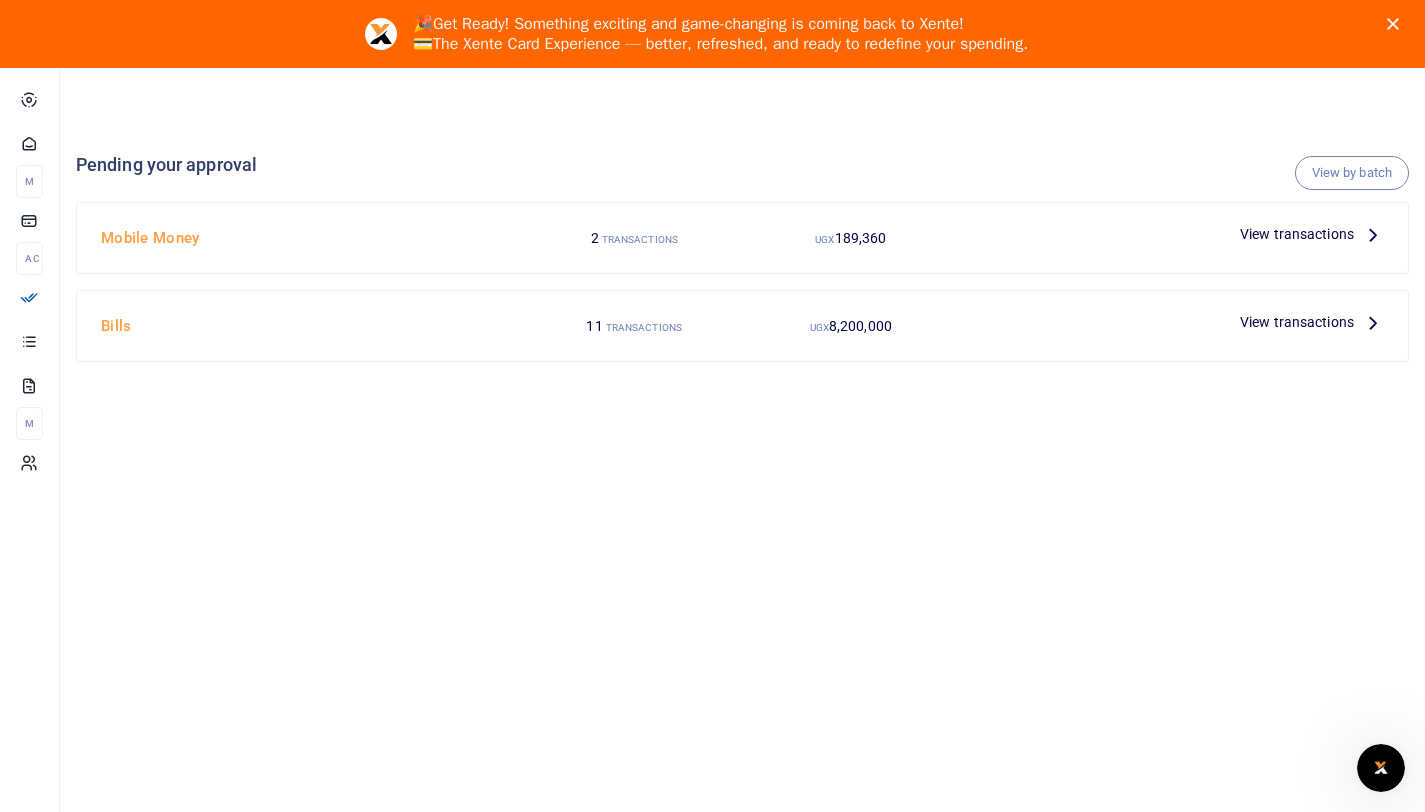 click on "View transactions" at bounding box center (1297, 322) 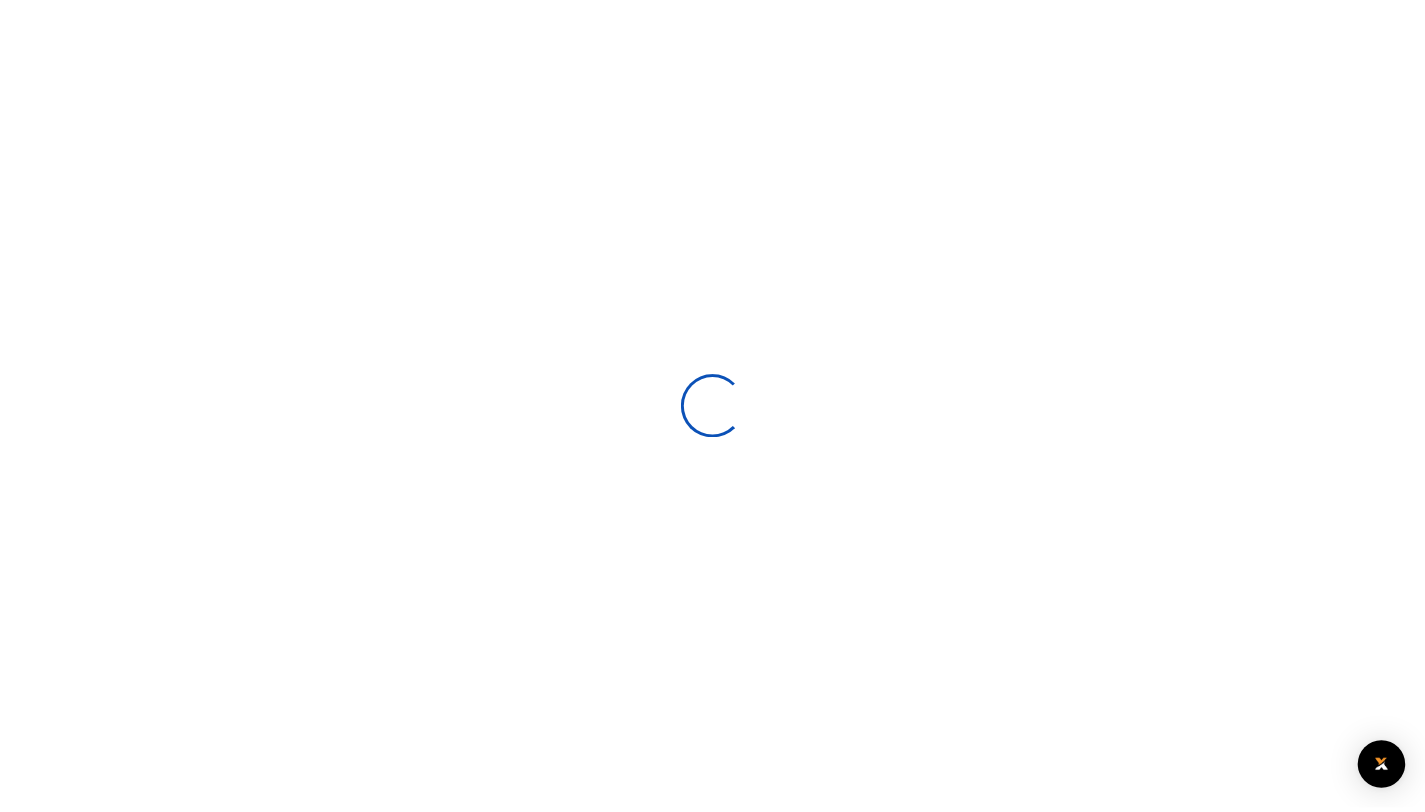 scroll, scrollTop: 0, scrollLeft: 0, axis: both 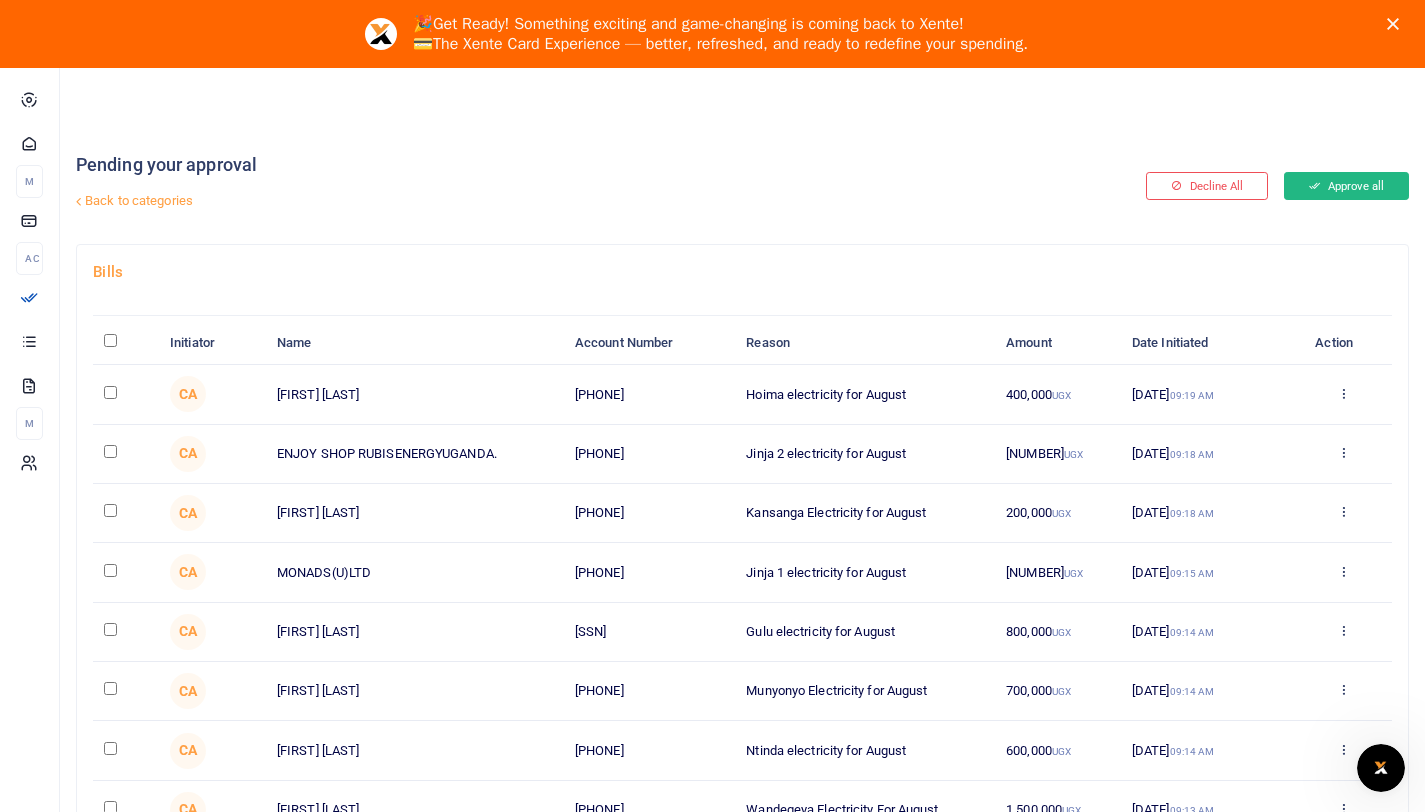 click on "Approve all" at bounding box center [1346, 186] 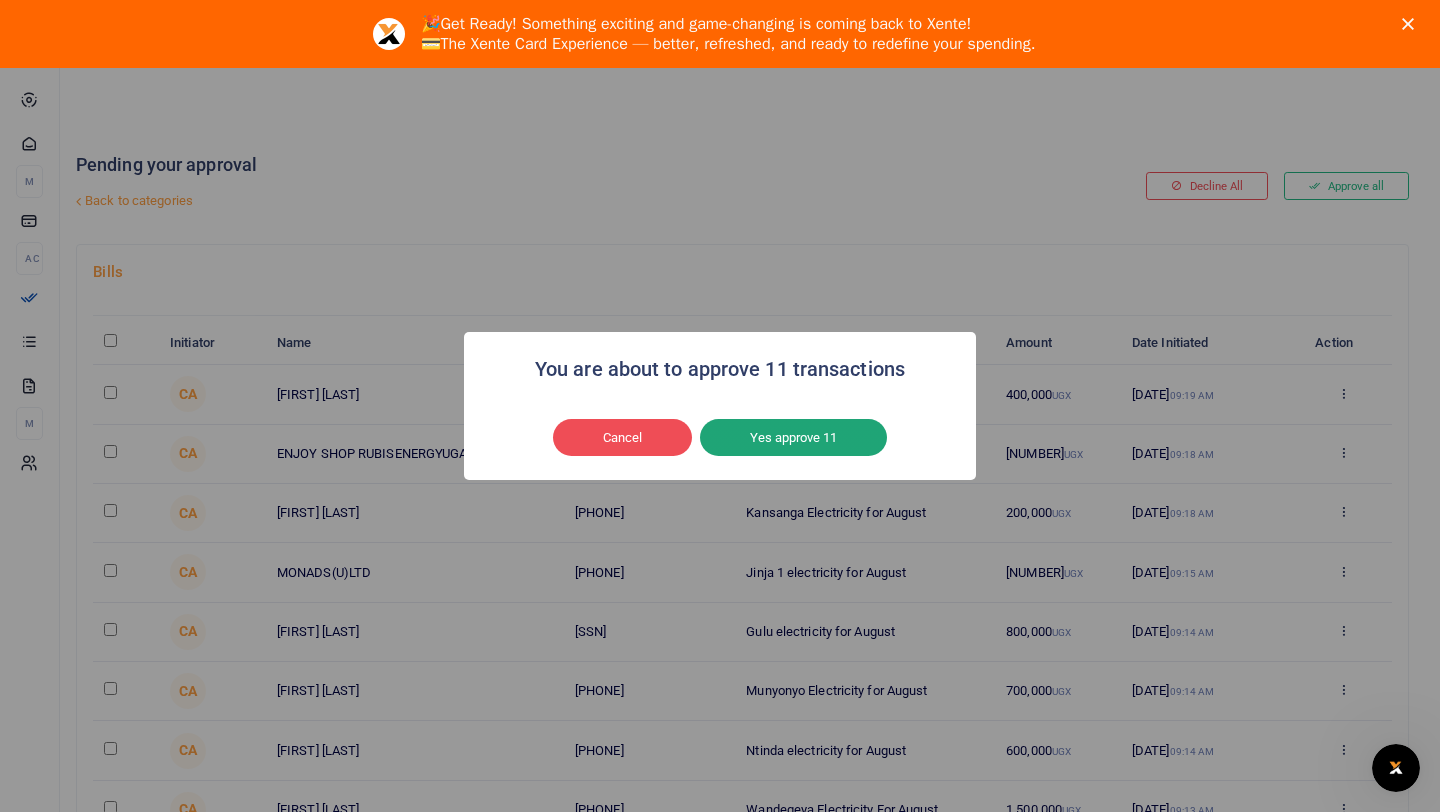 click on "Yes approve 11" at bounding box center (793, 438) 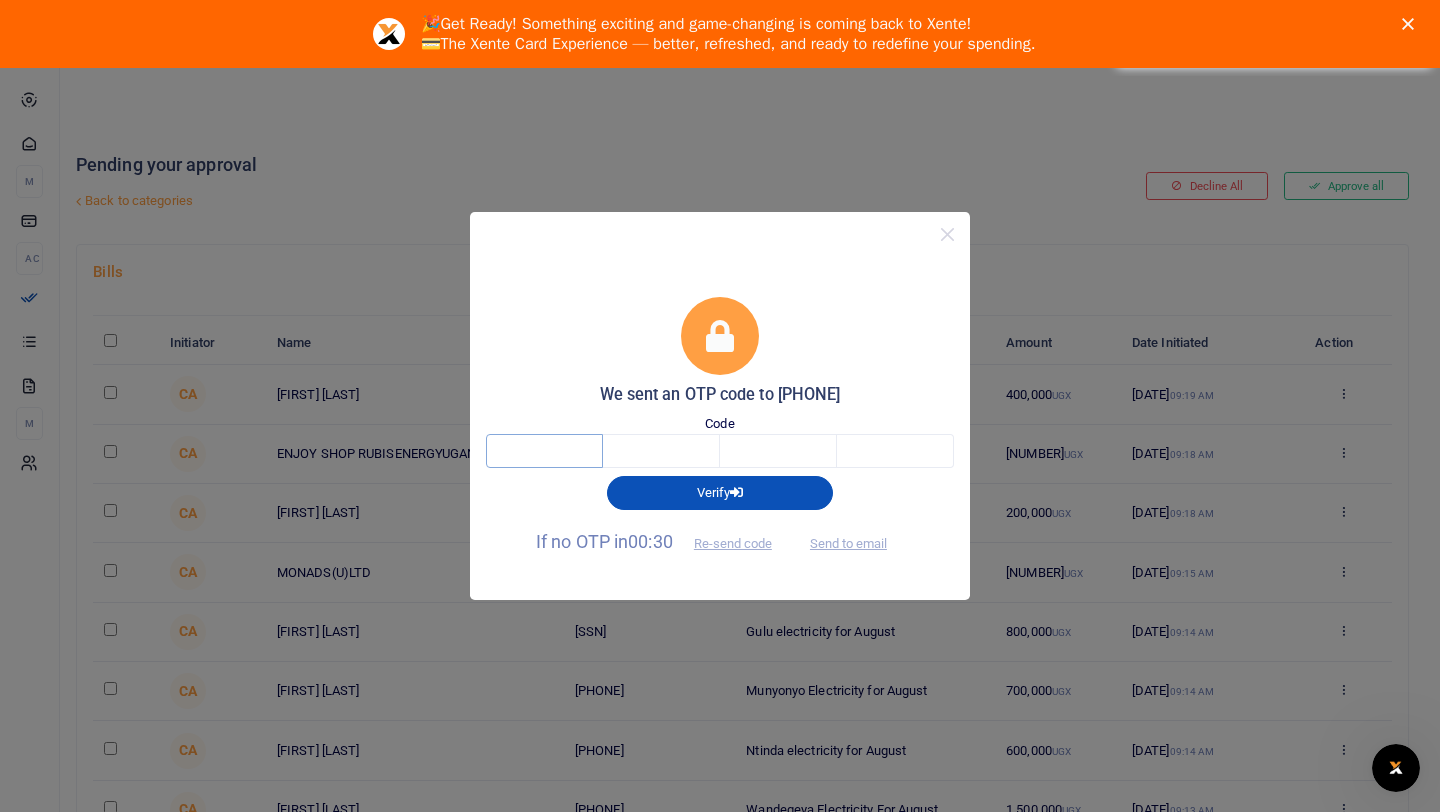 click at bounding box center (544, 451) 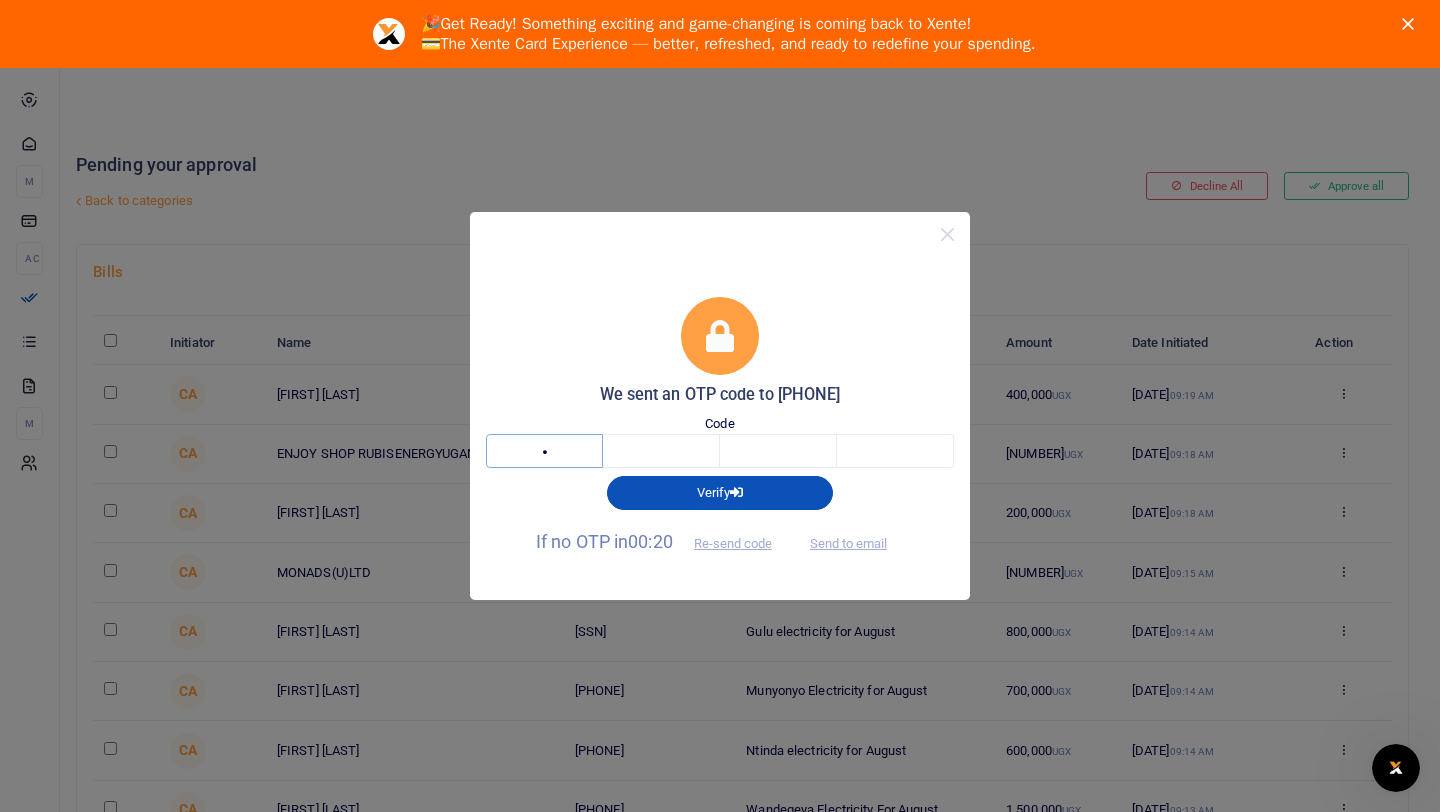 type on "4" 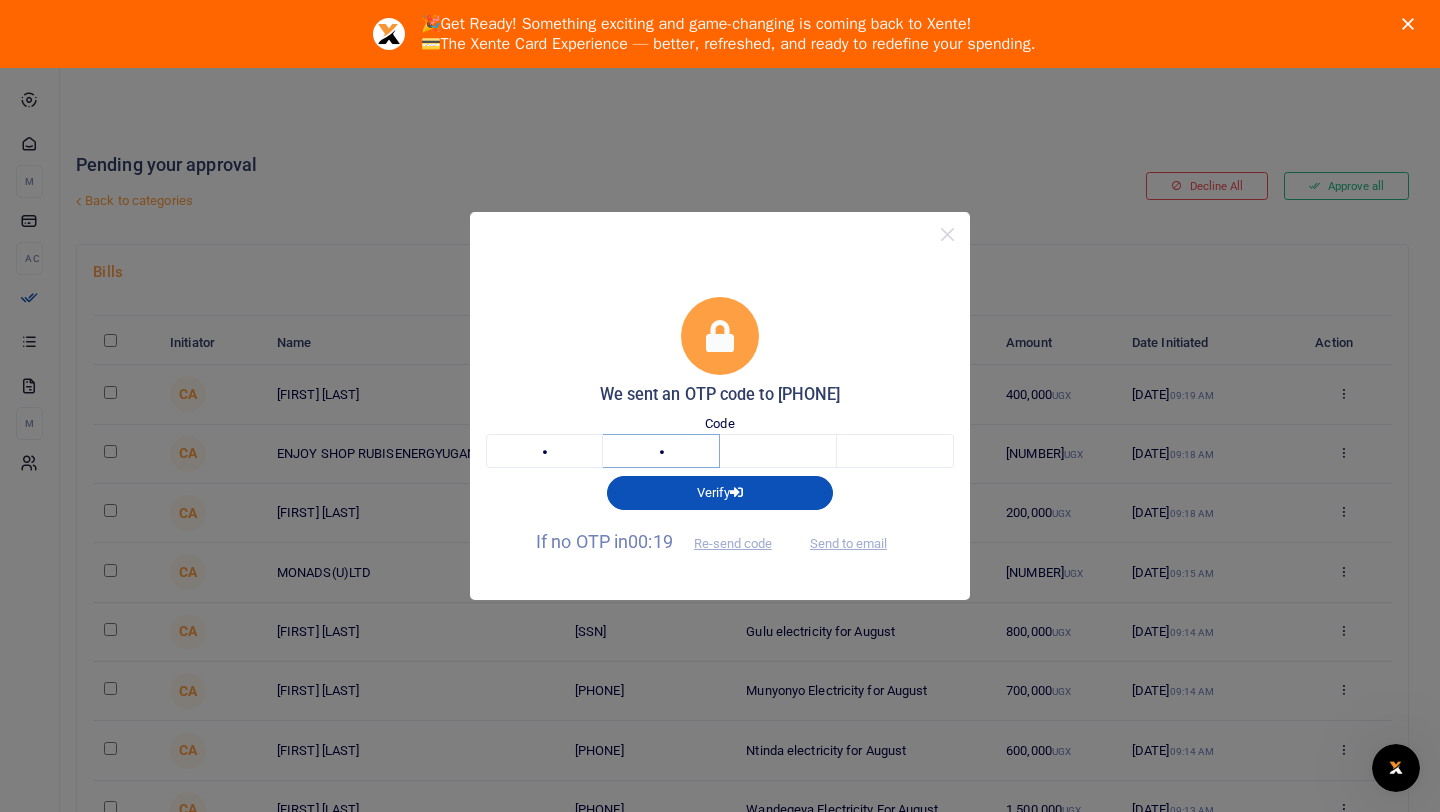 type on "8" 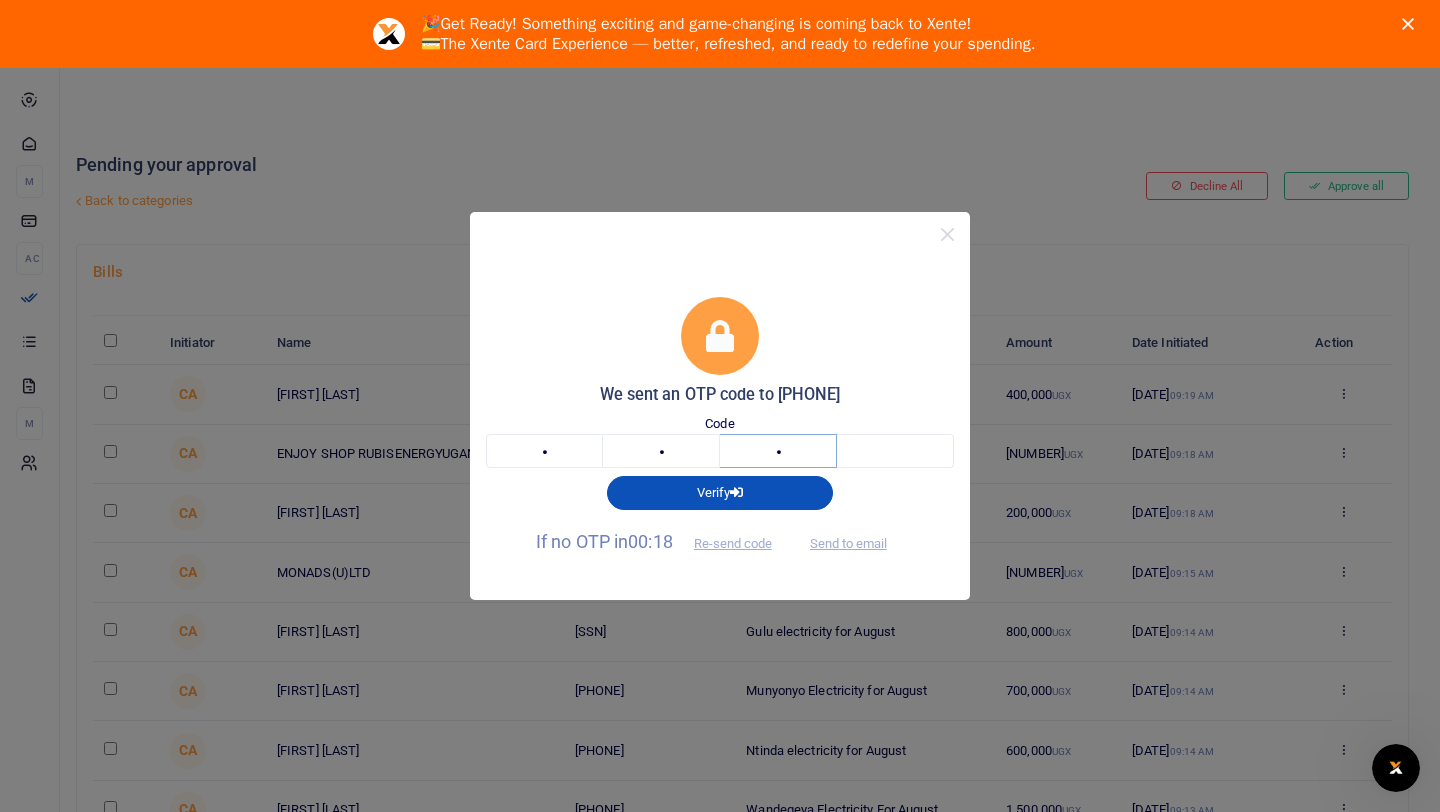 type on "3" 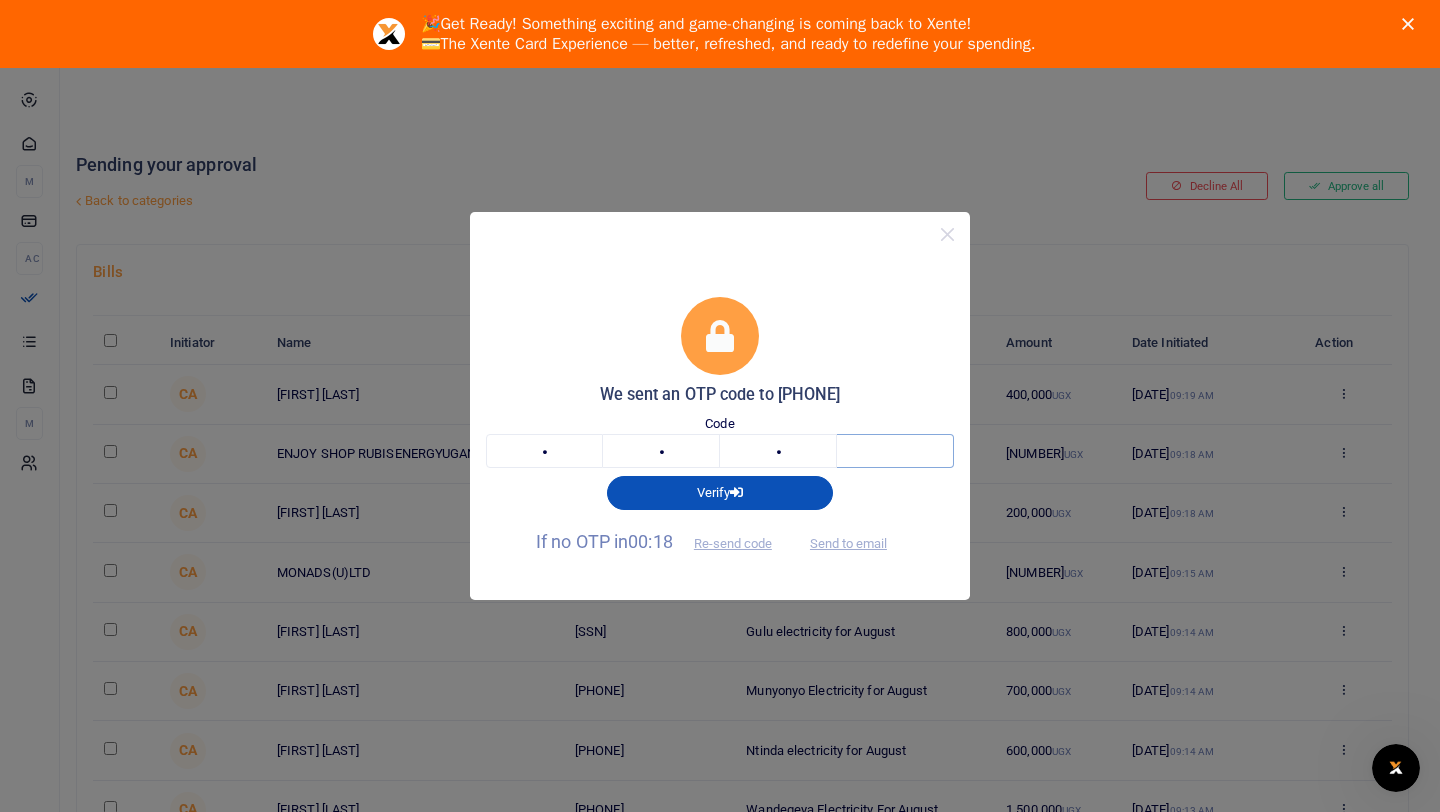 type on "8" 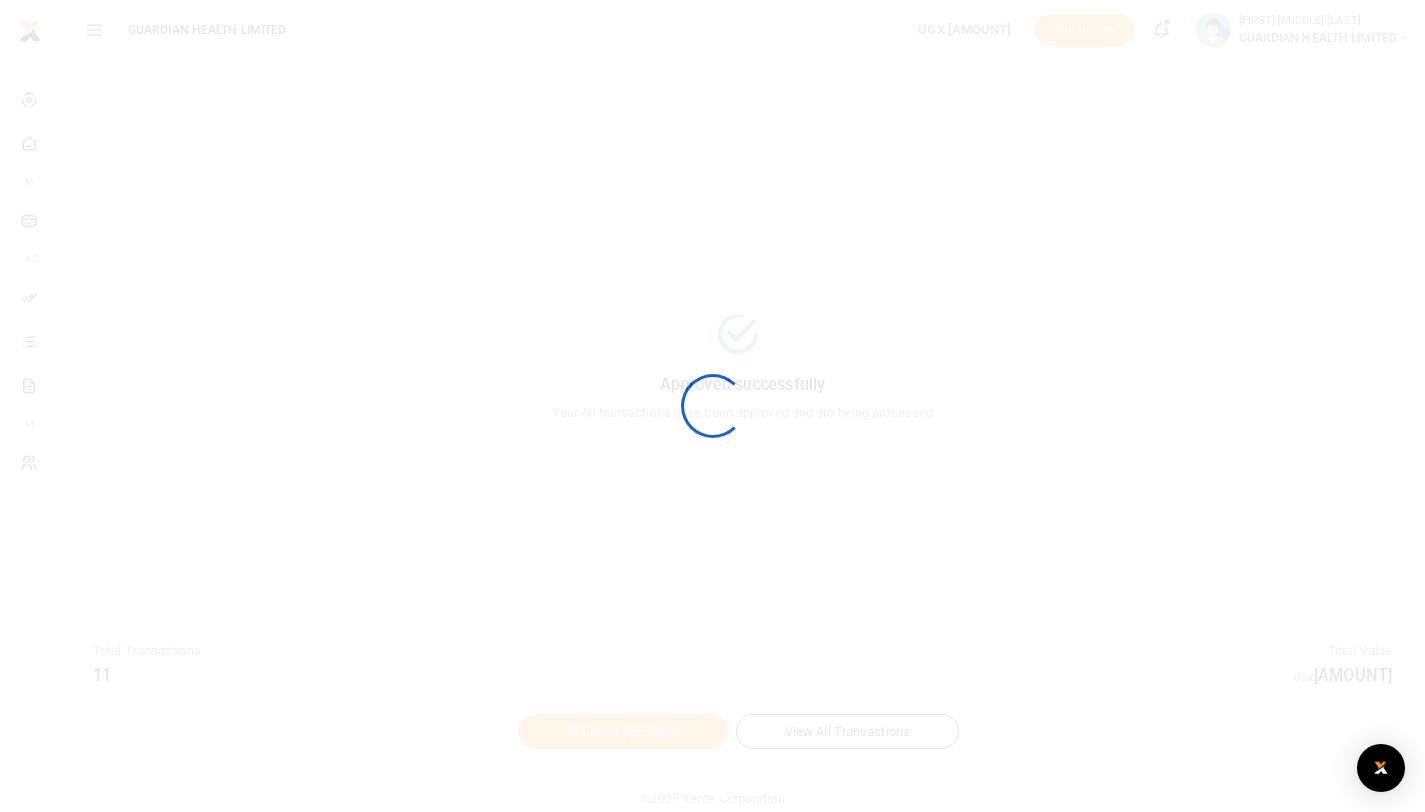 scroll, scrollTop: 0, scrollLeft: 0, axis: both 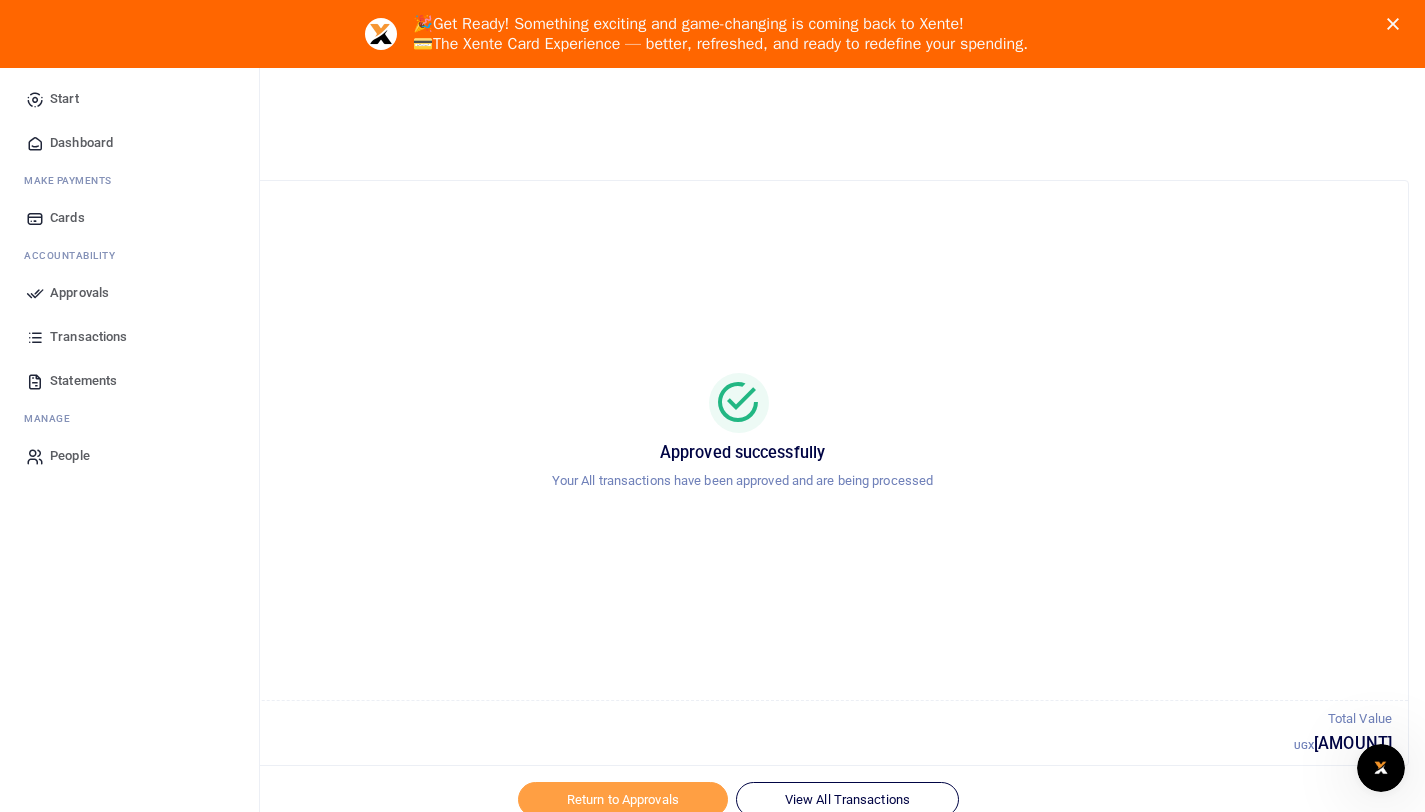 click on "Approvals" at bounding box center (79, 293) 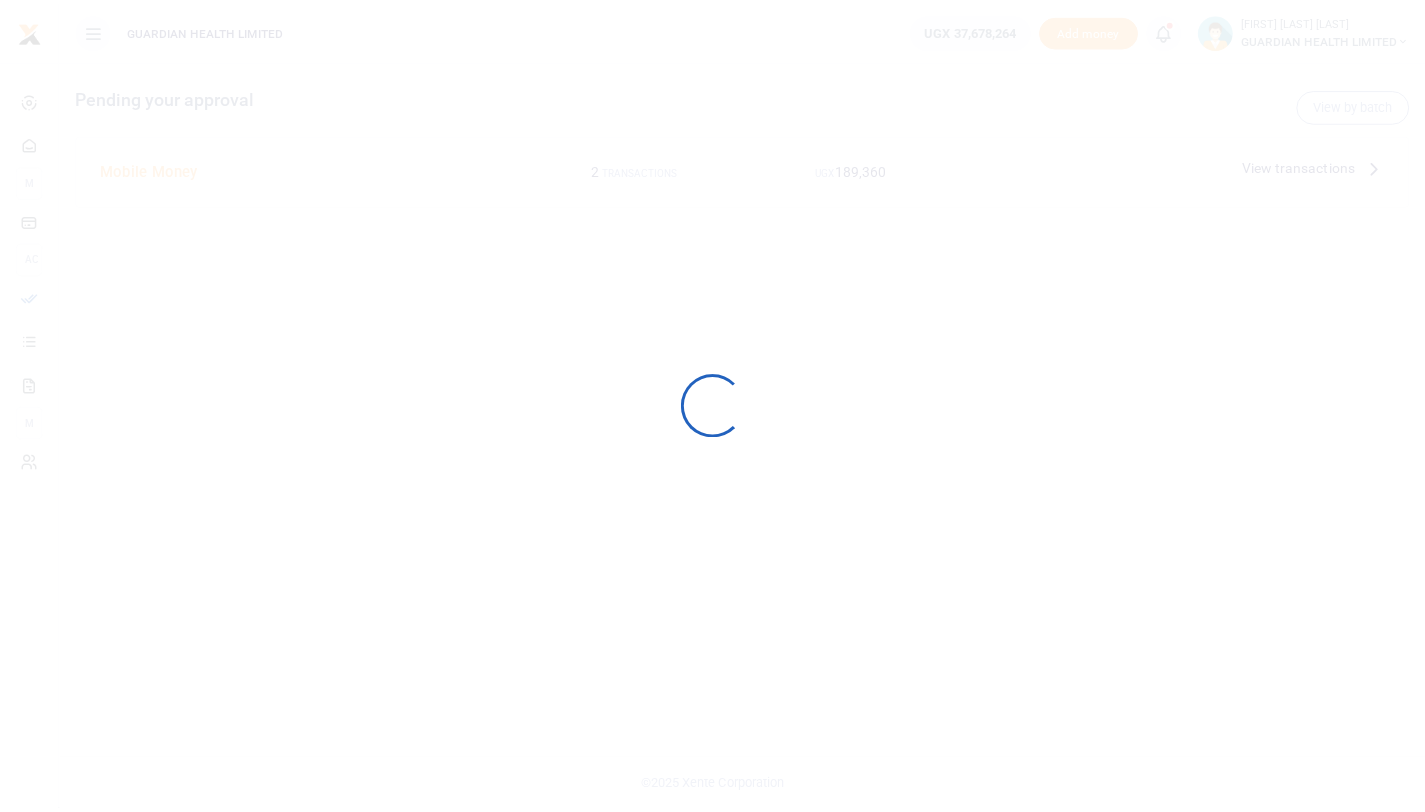 scroll, scrollTop: 0, scrollLeft: 0, axis: both 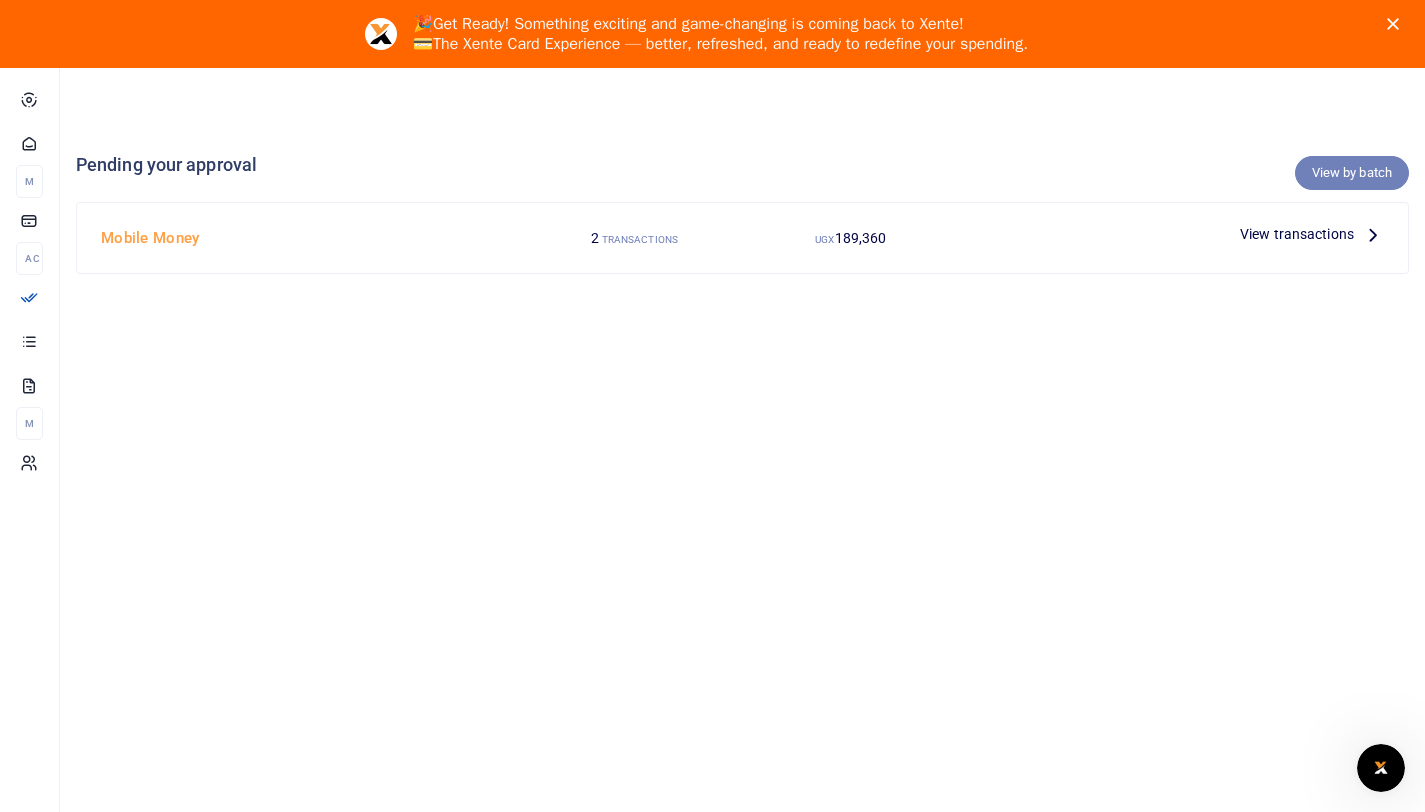 click on "View by batch" at bounding box center (1352, 173) 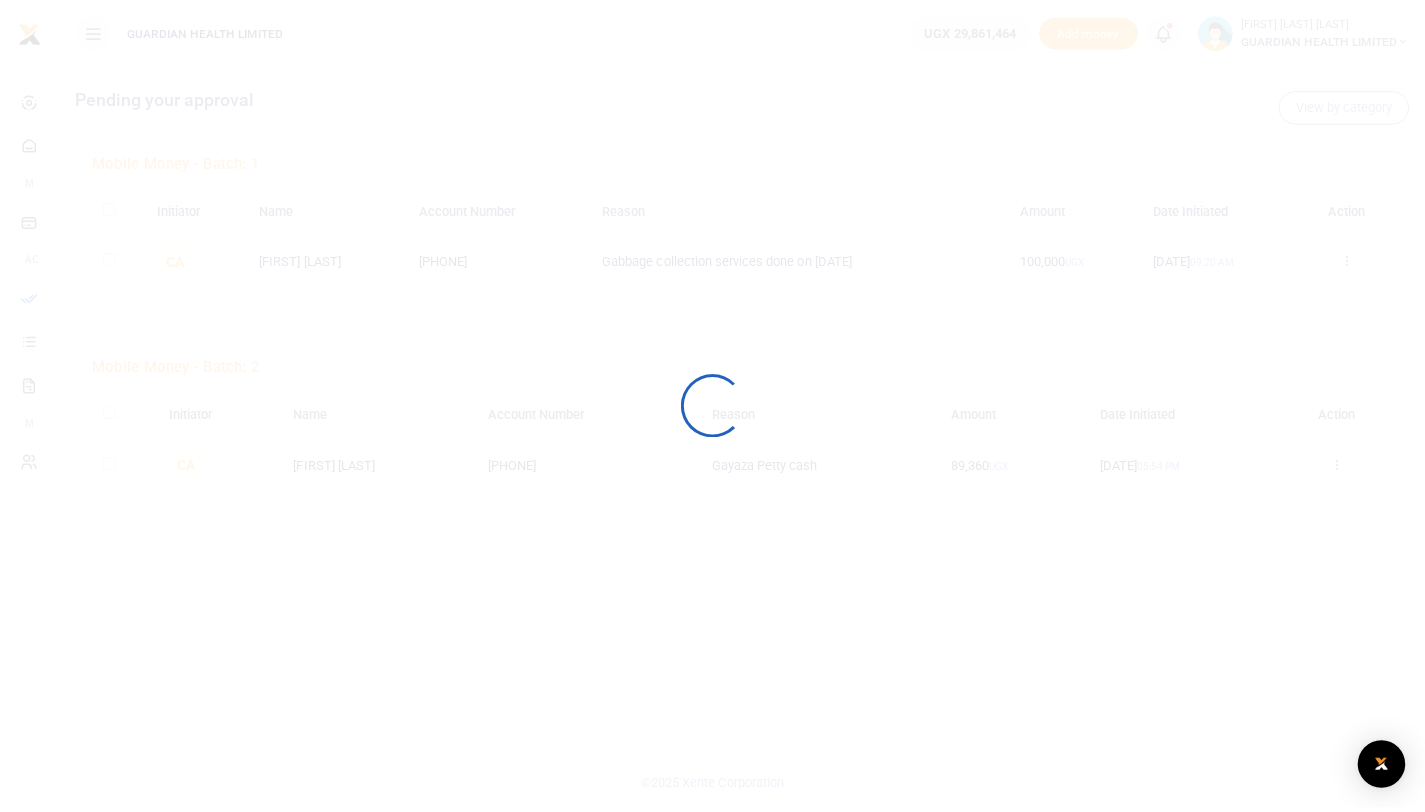 scroll, scrollTop: 0, scrollLeft: 0, axis: both 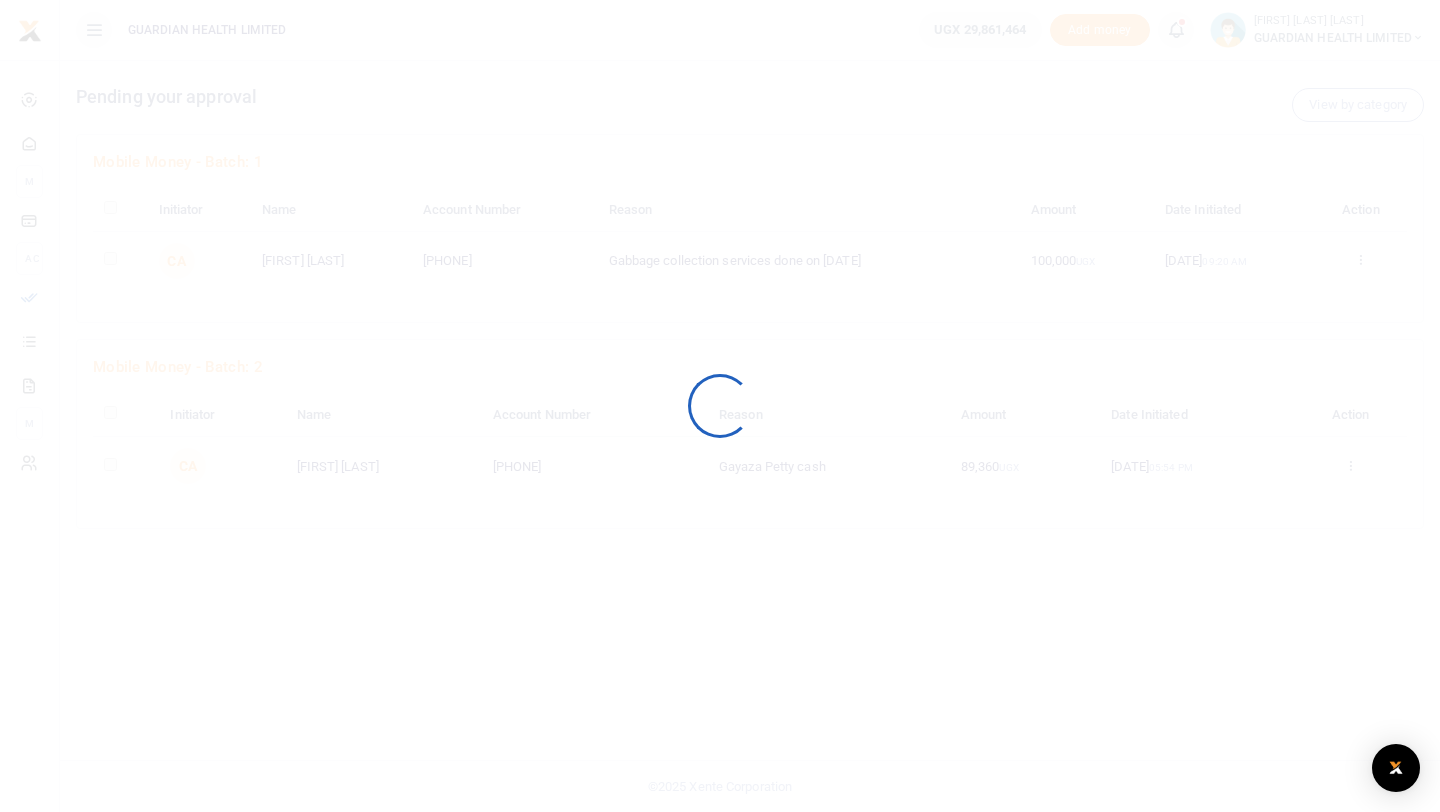 drag, startPoint x: 0, startPoint y: 0, endPoint x: 1246, endPoint y: 226, distance: 1266.3301 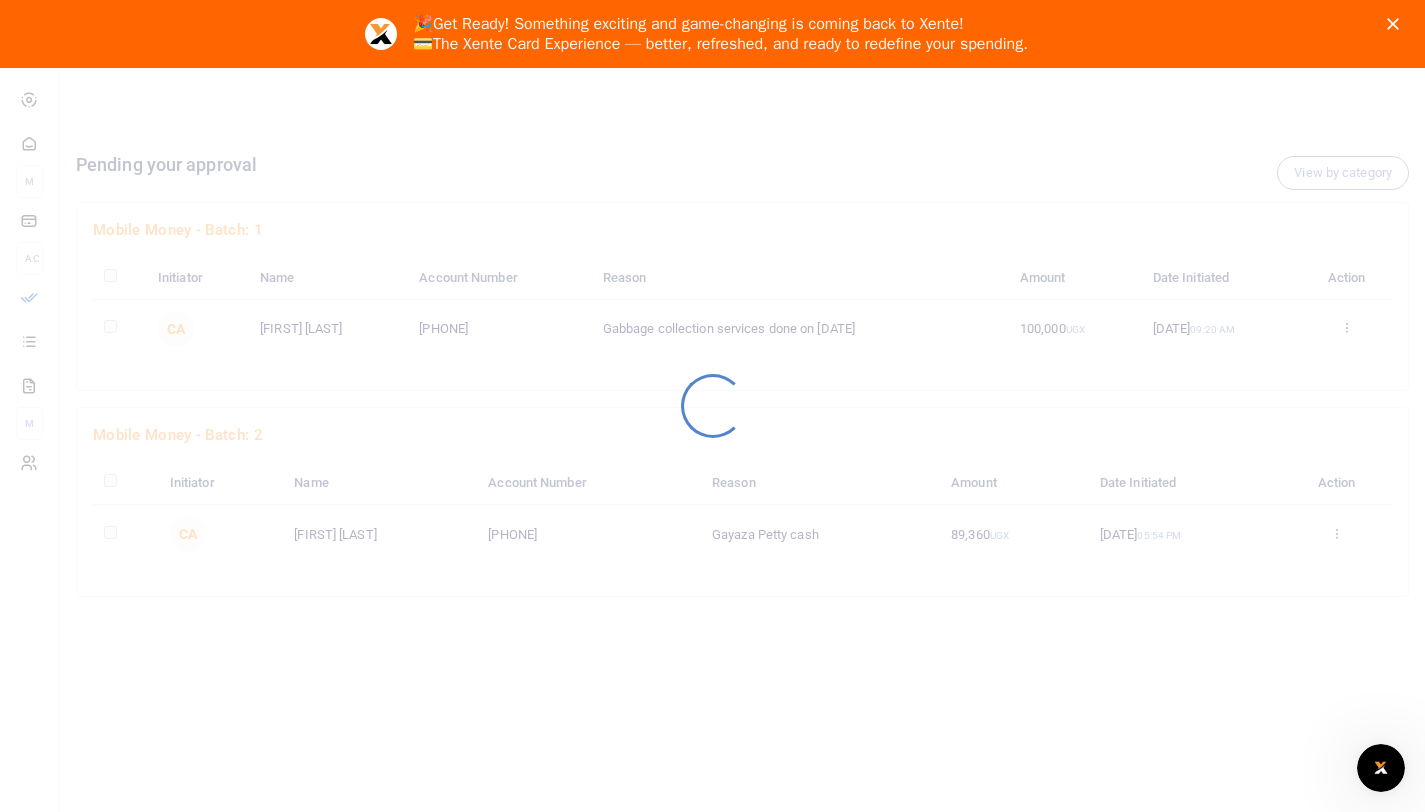 scroll, scrollTop: 0, scrollLeft: 0, axis: both 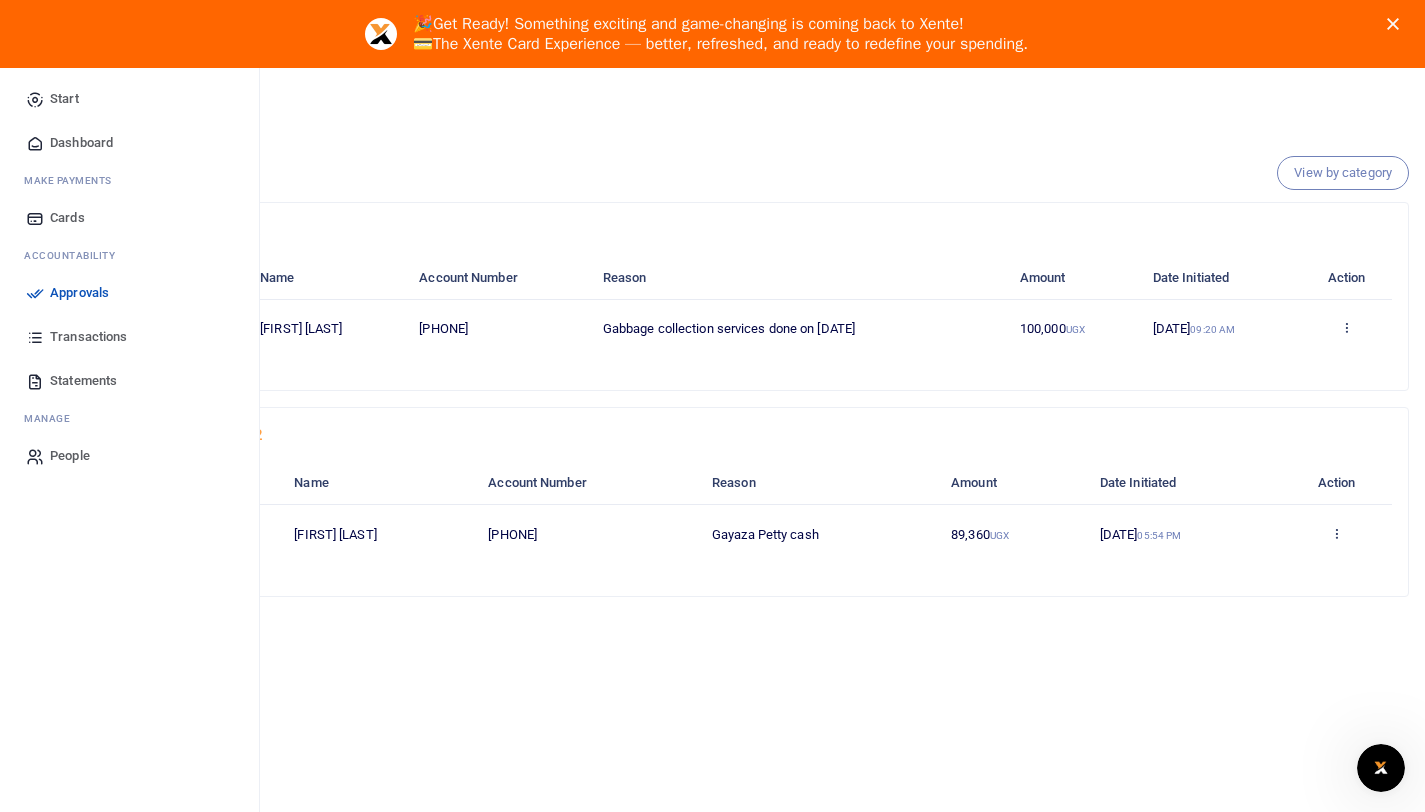 click on "Approvals" at bounding box center [79, 293] 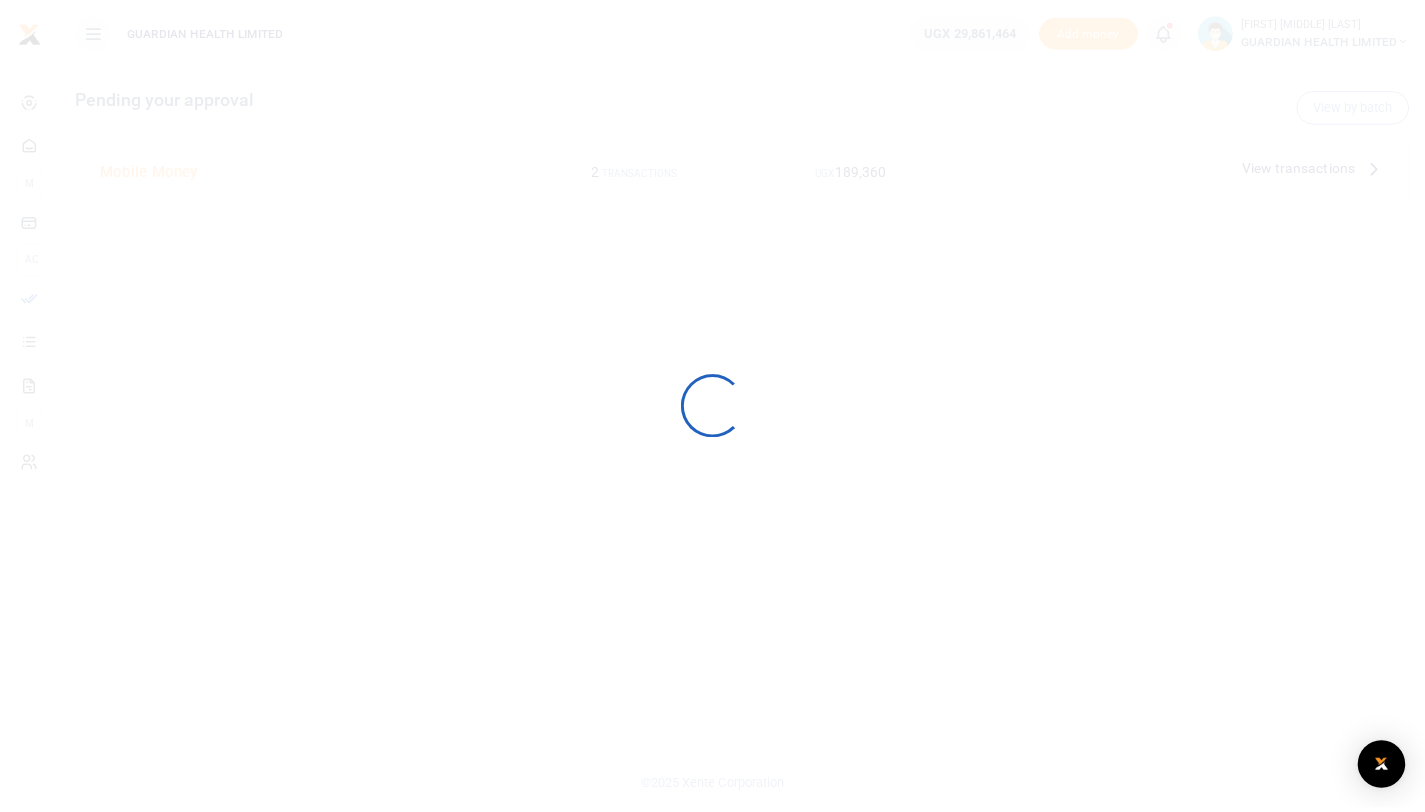 scroll, scrollTop: 0, scrollLeft: 0, axis: both 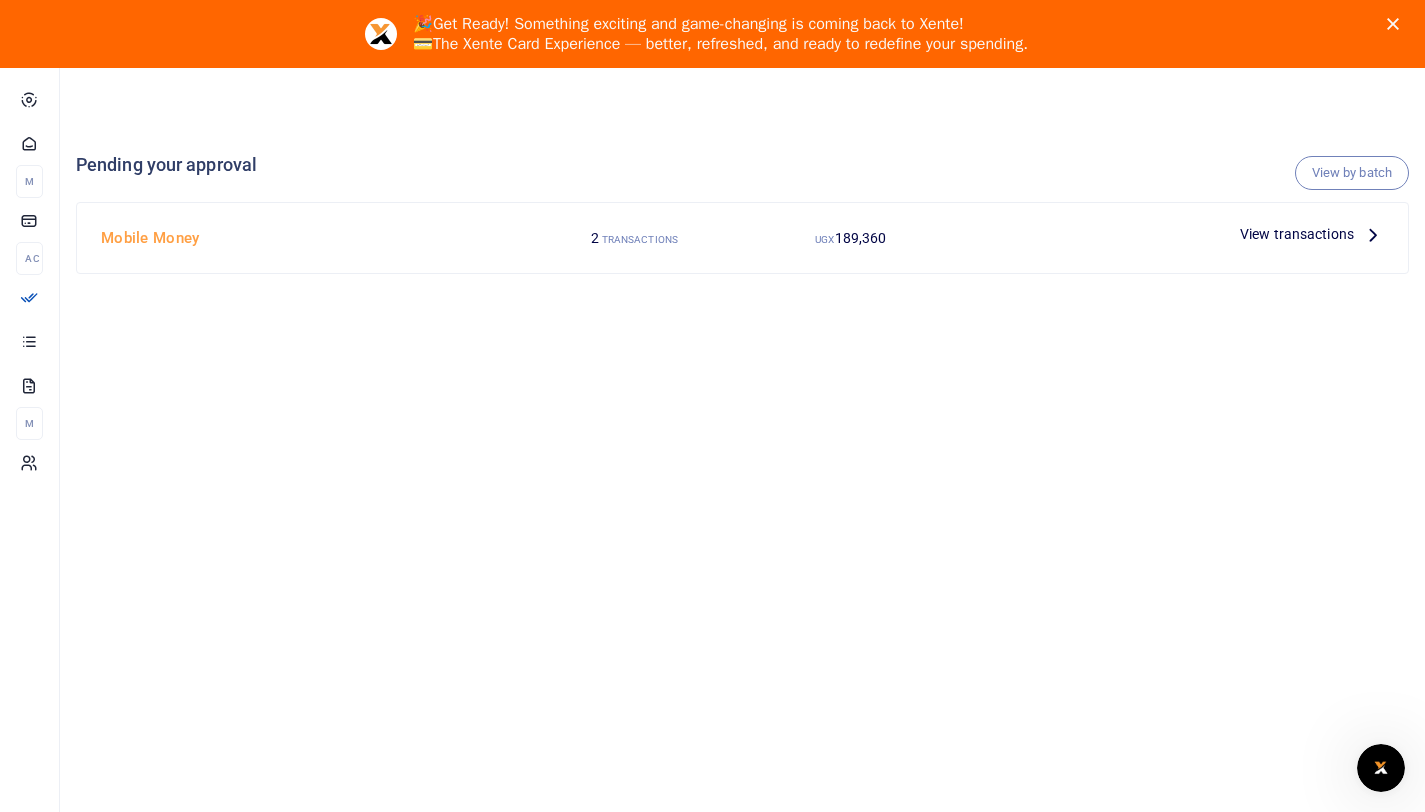 click on "Mobile Money" at bounding box center (309, 238) 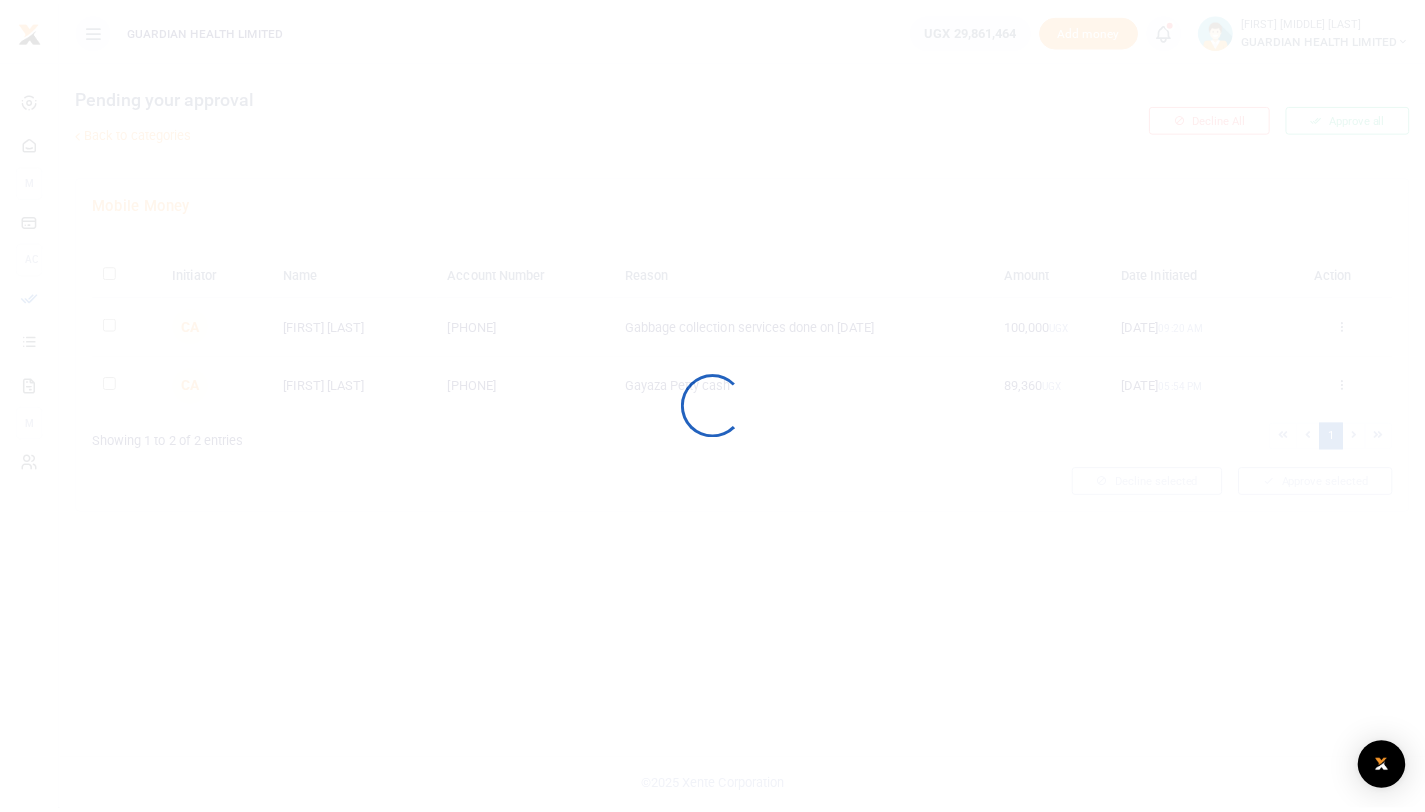 scroll, scrollTop: 0, scrollLeft: 0, axis: both 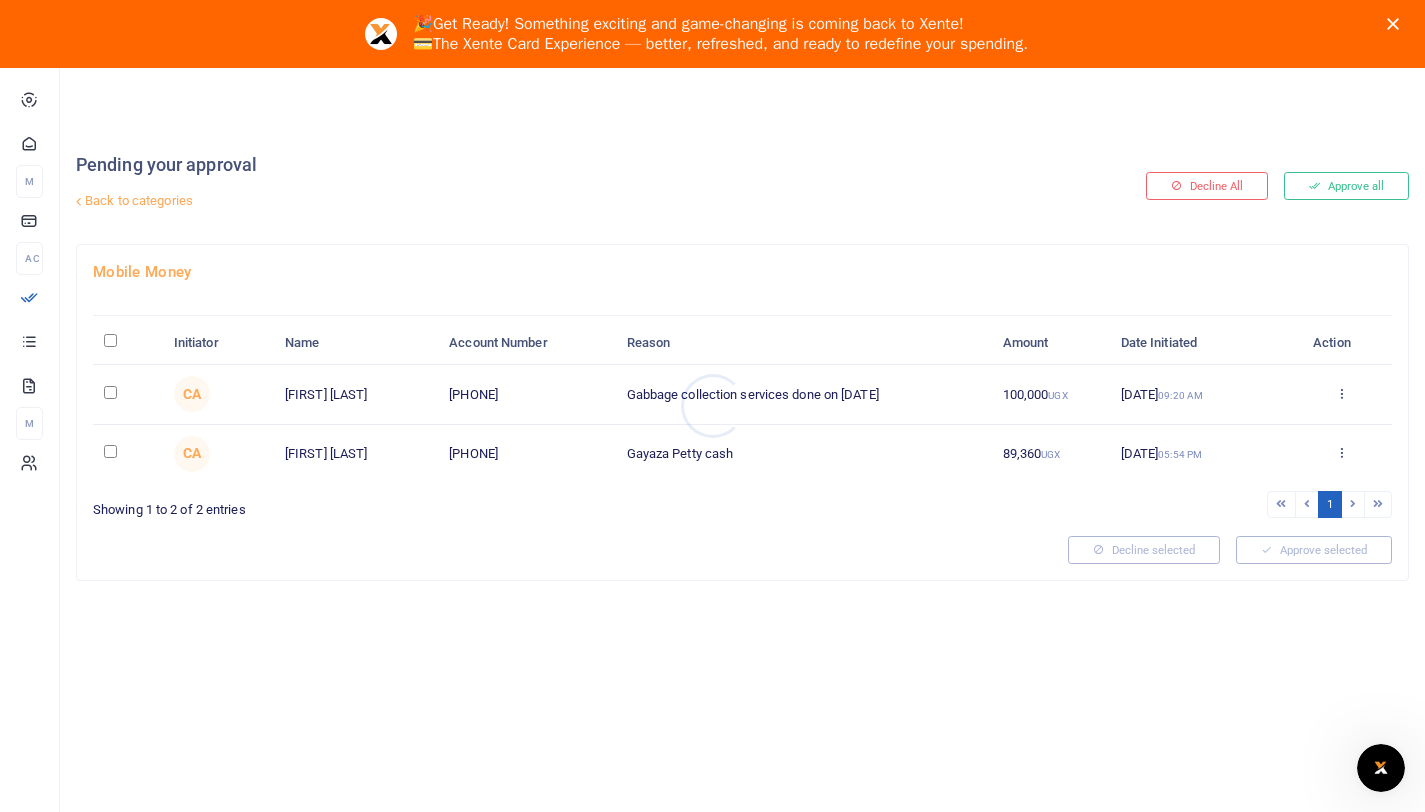 click at bounding box center (712, 406) 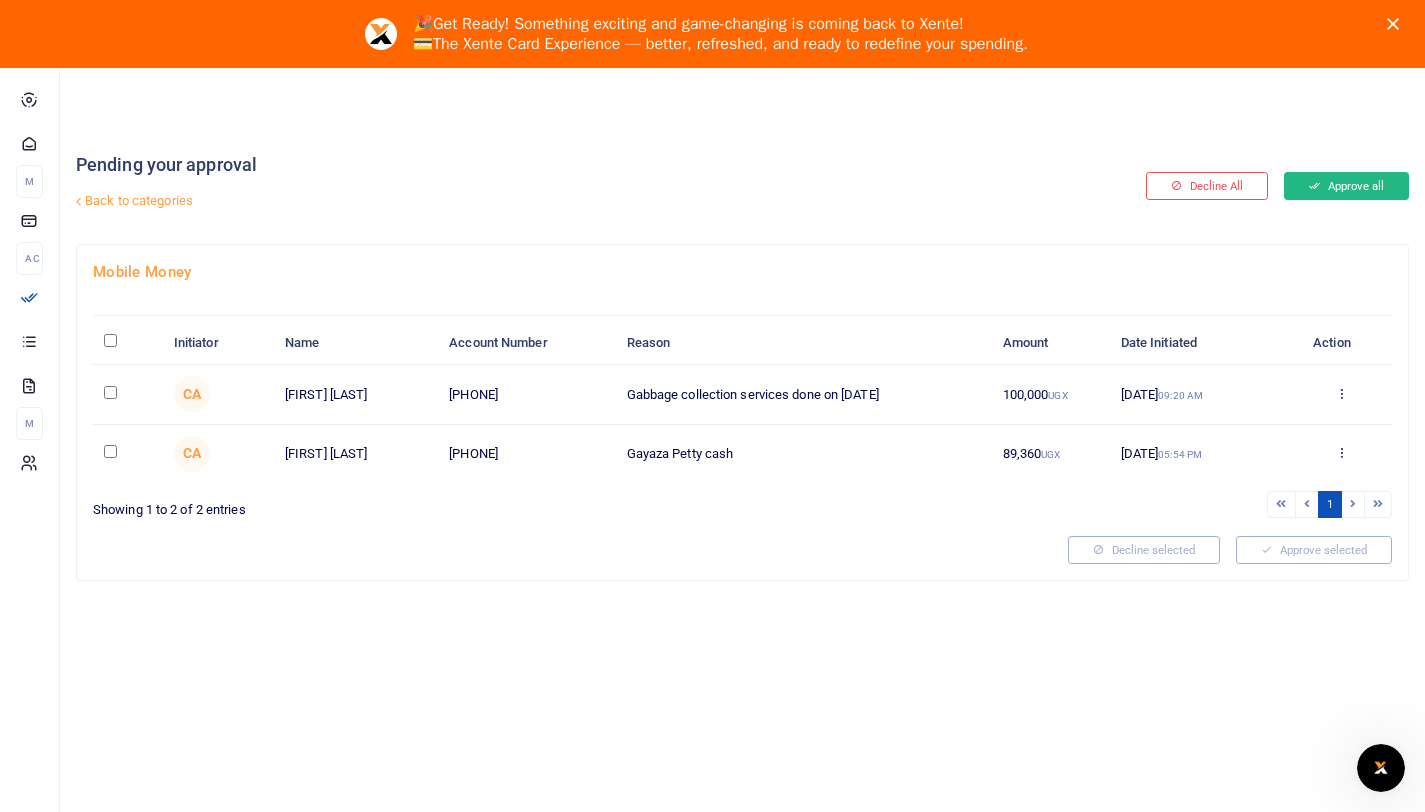 click on "Approve all" at bounding box center (1346, 186) 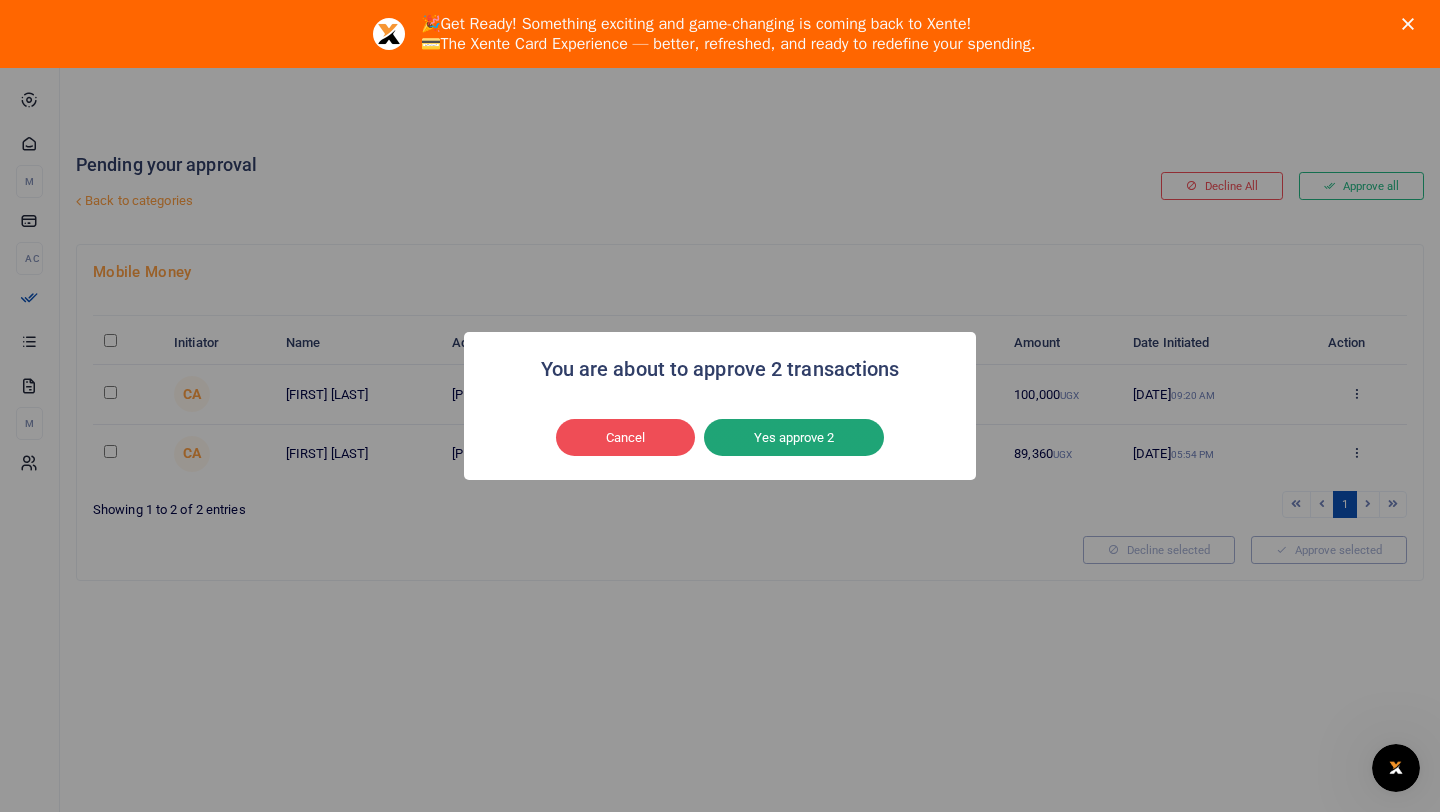 click on "Yes approve 2" at bounding box center [794, 438] 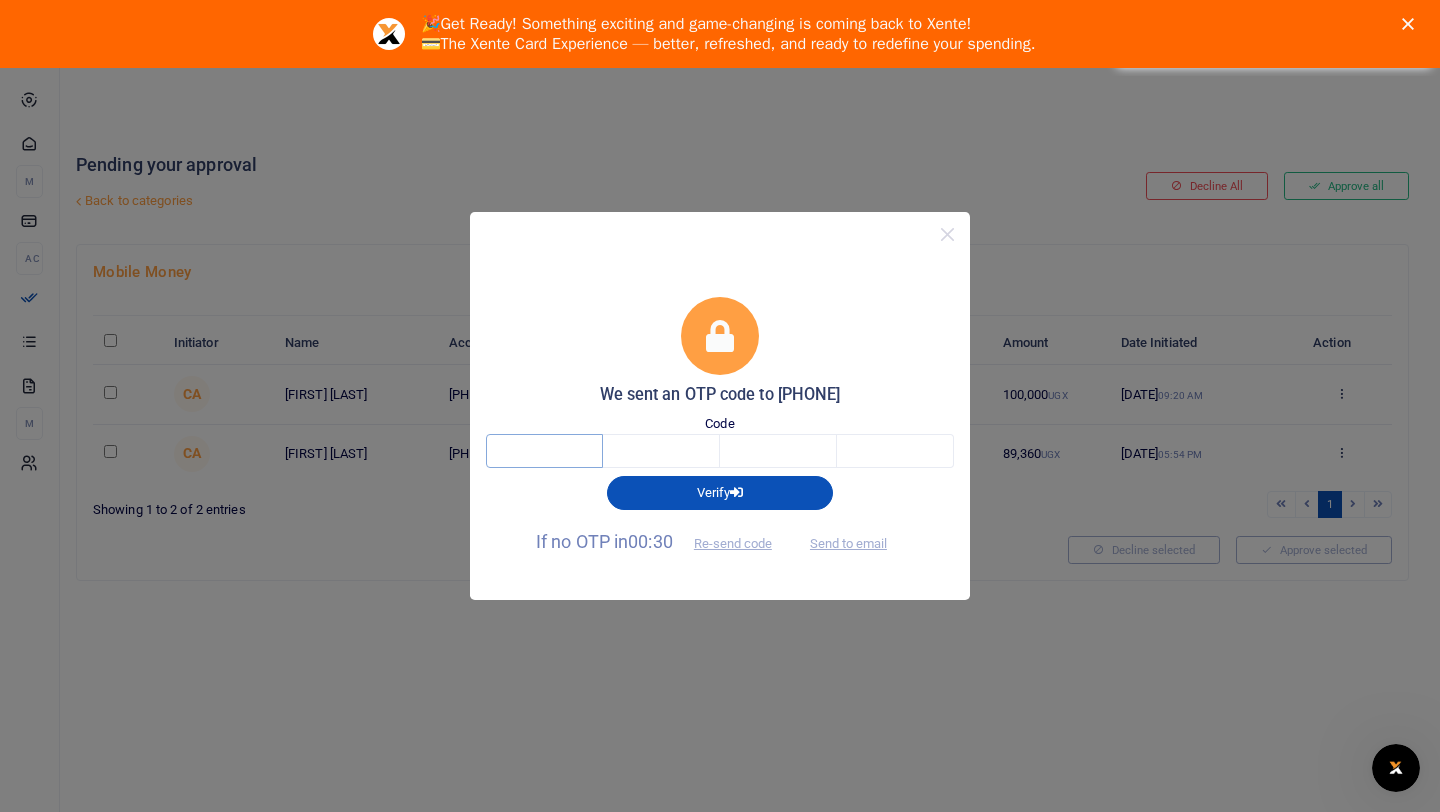 click at bounding box center (544, 451) 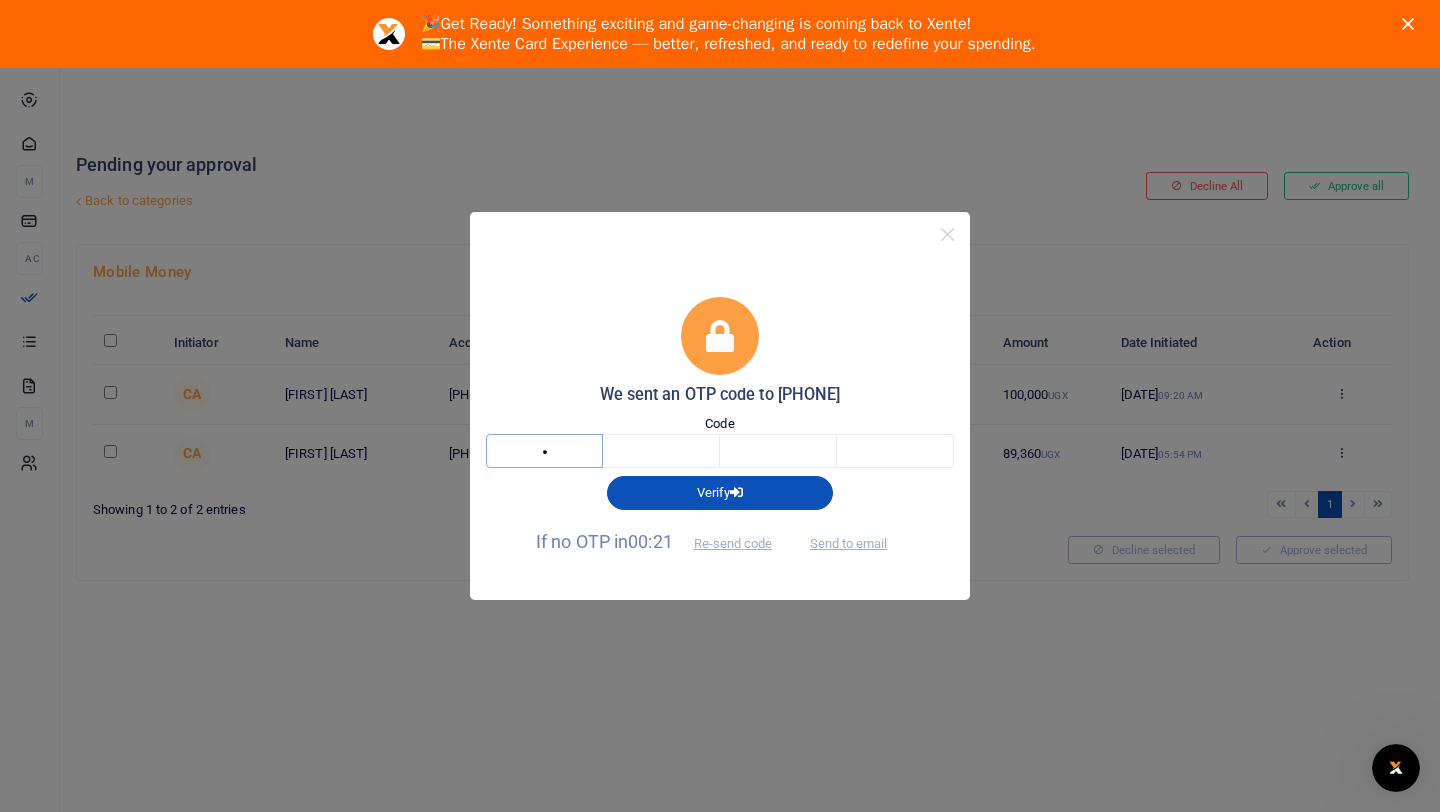 type on "4" 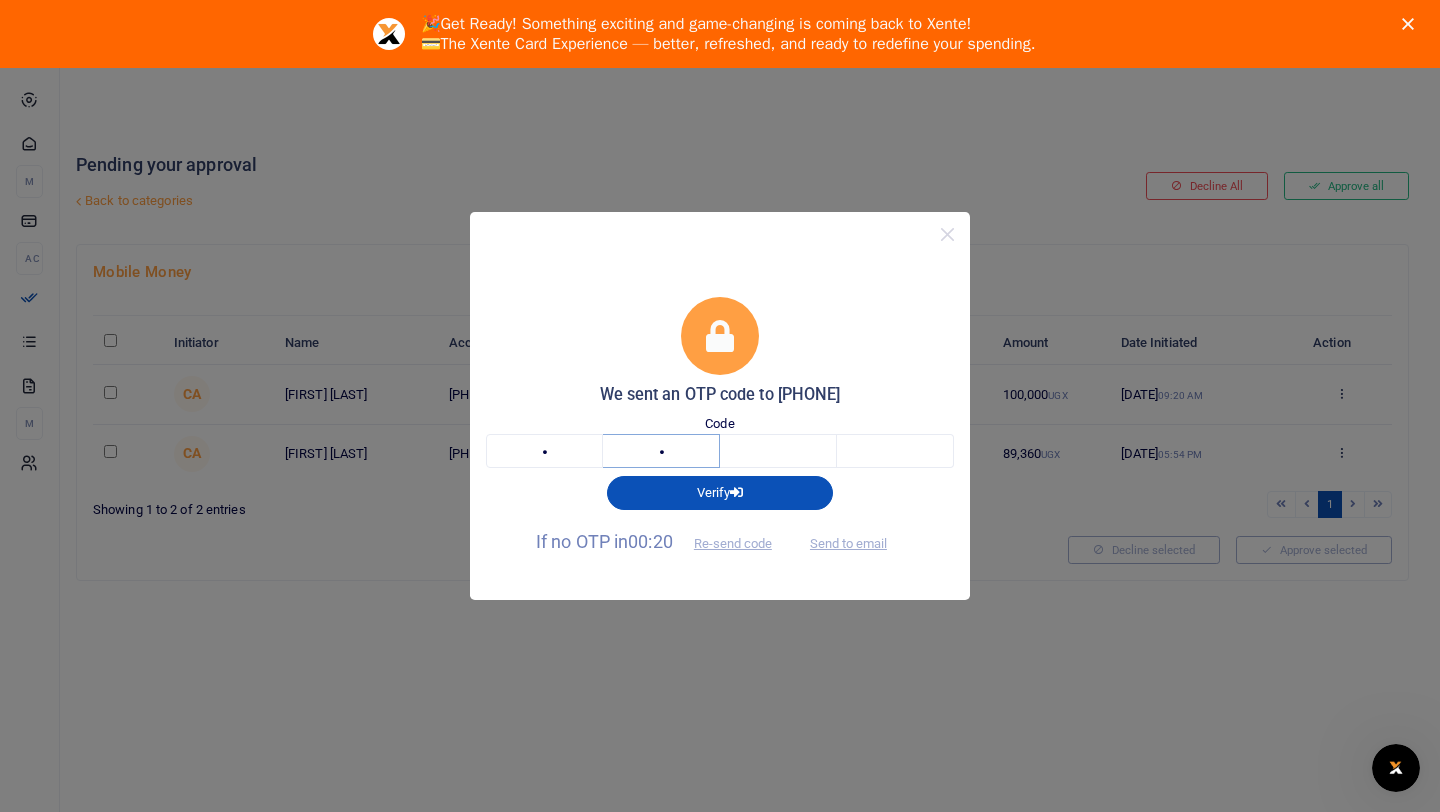 type on "9" 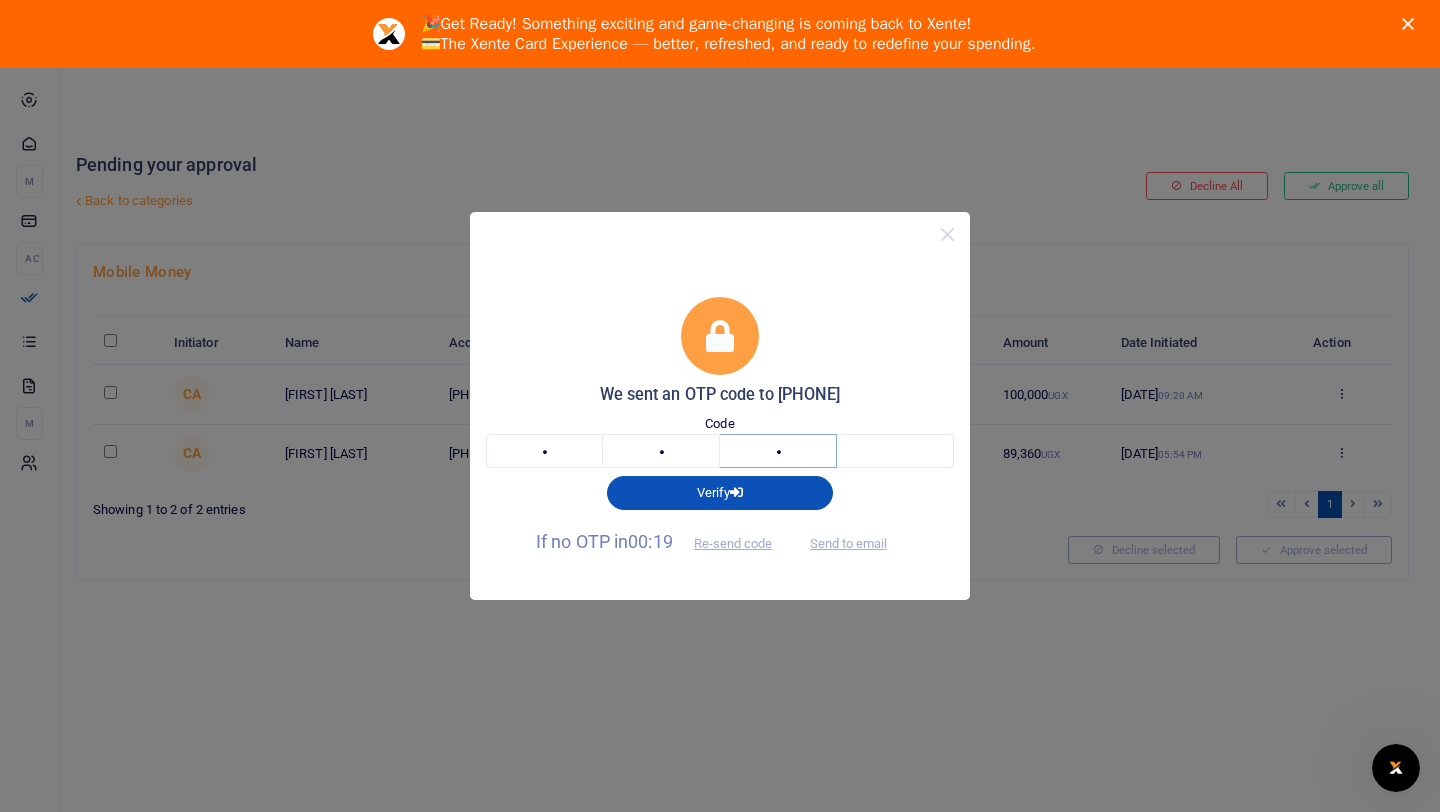 type on "8" 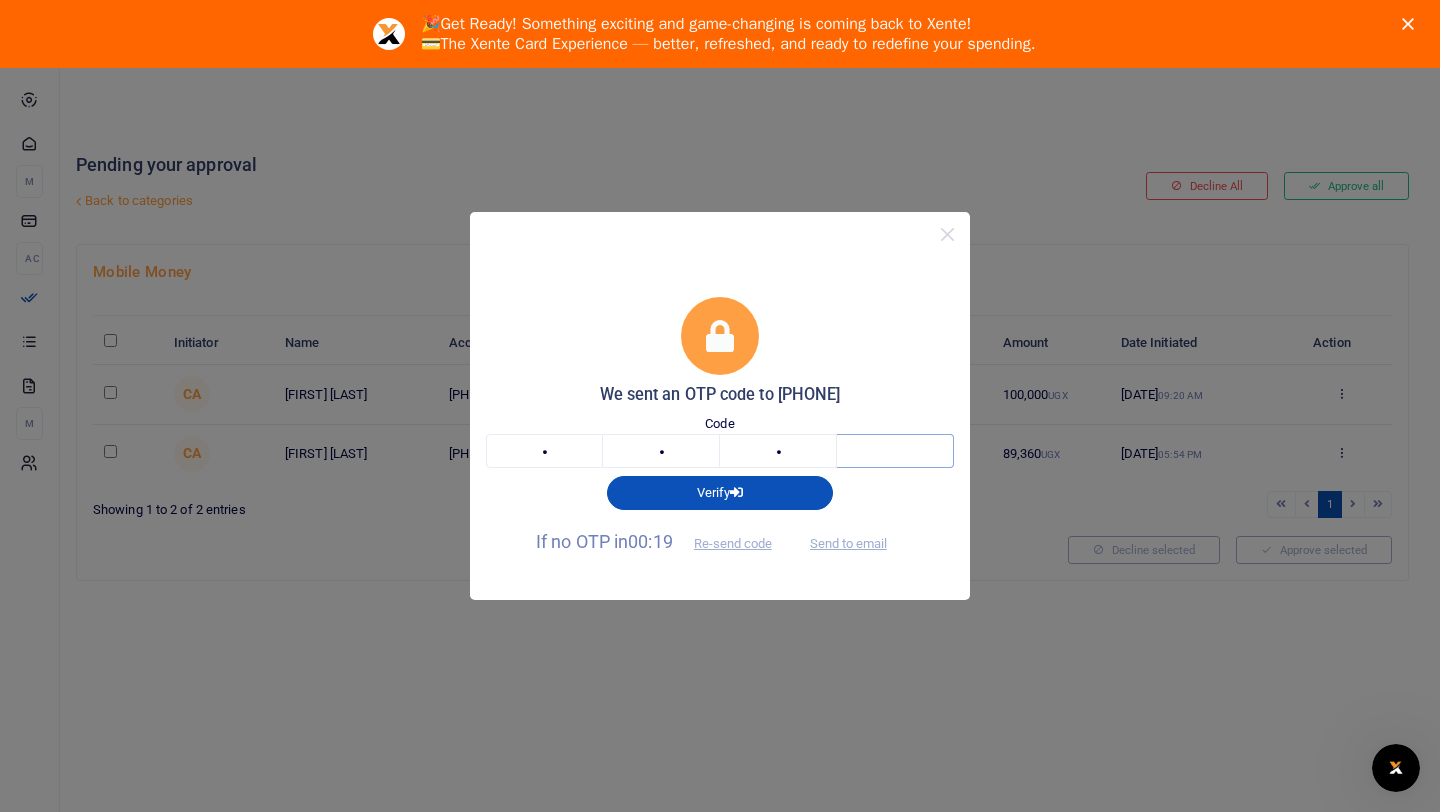 type on "7" 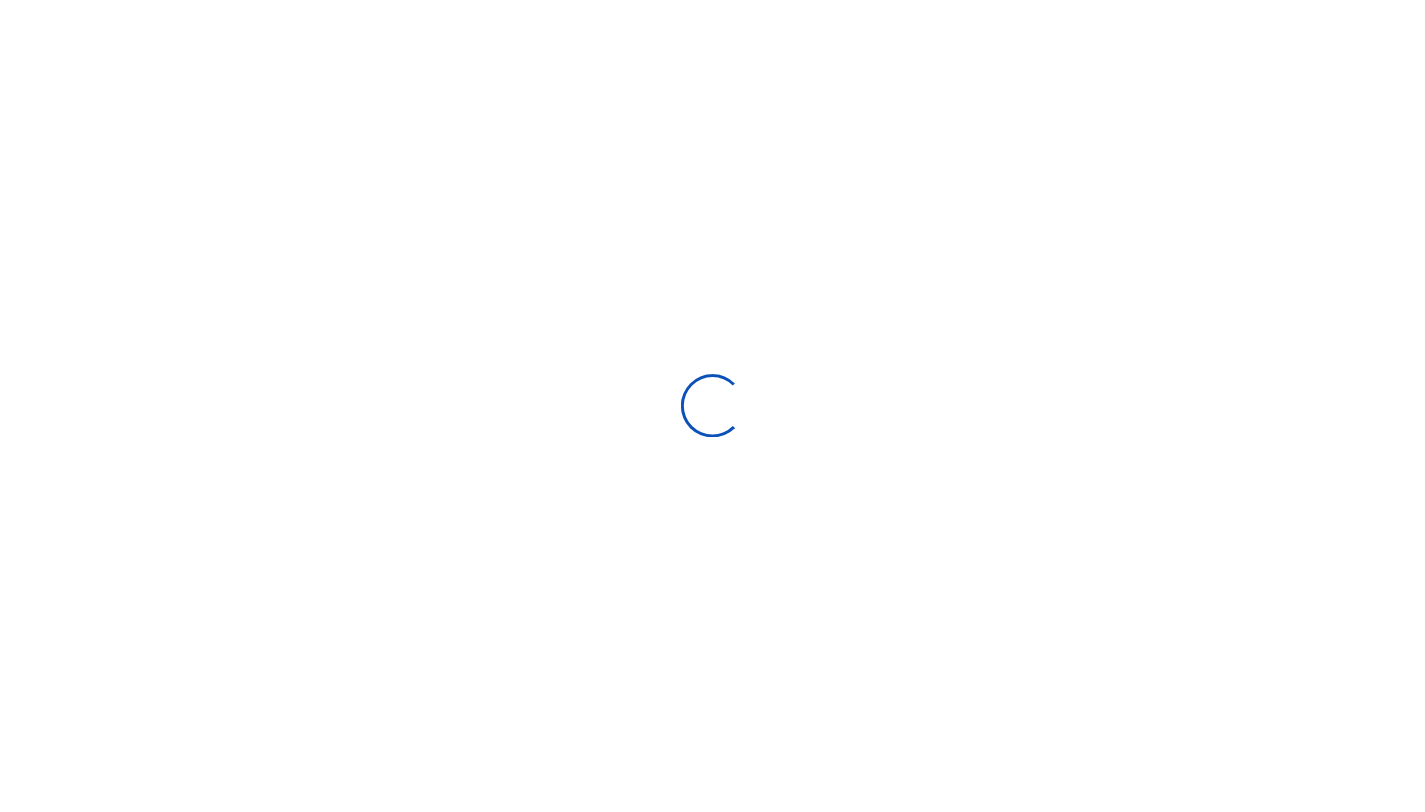 scroll, scrollTop: 0, scrollLeft: 0, axis: both 